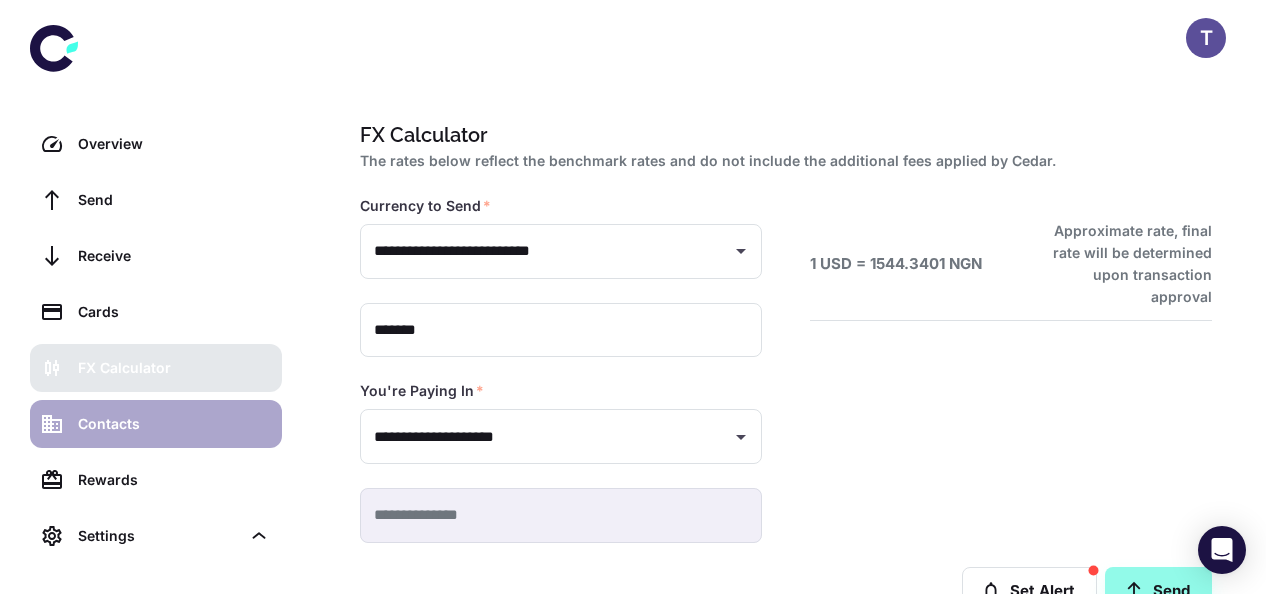 scroll, scrollTop: 0, scrollLeft: 0, axis: both 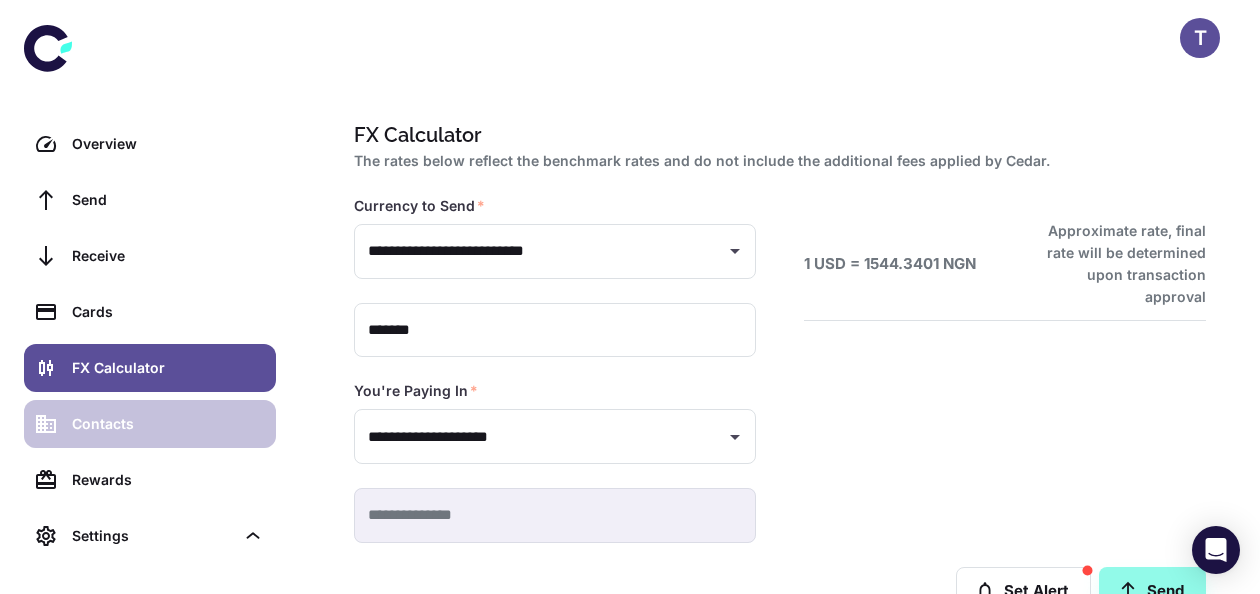 click on "Contacts" at bounding box center (168, 424) 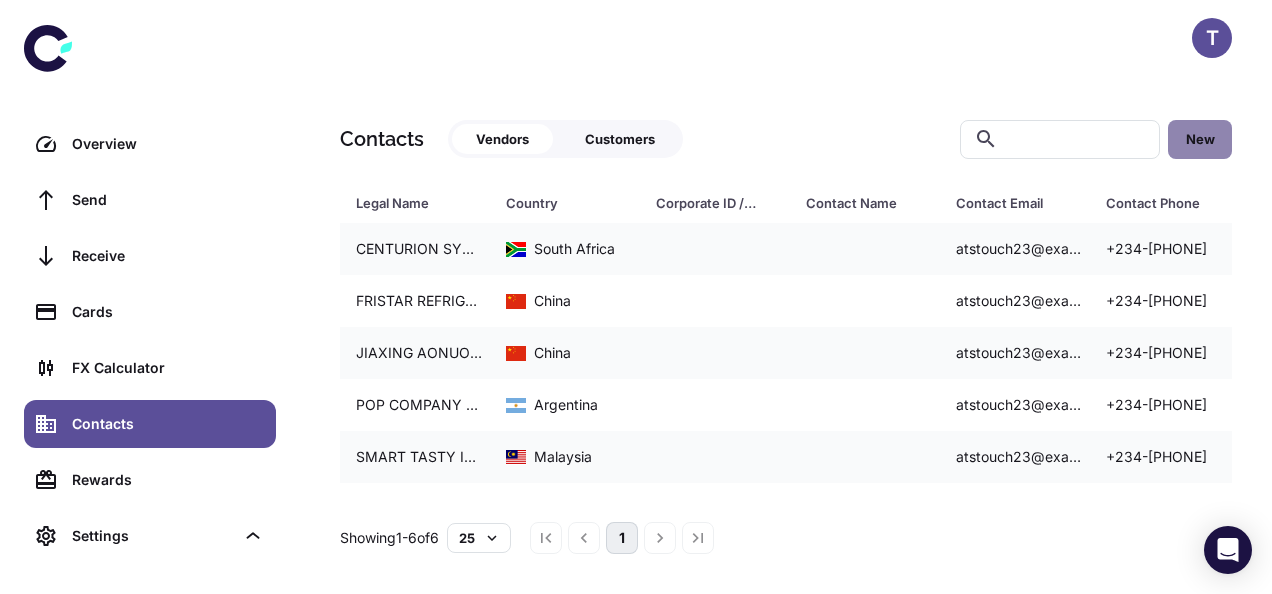 click on "New" at bounding box center [1200, 139] 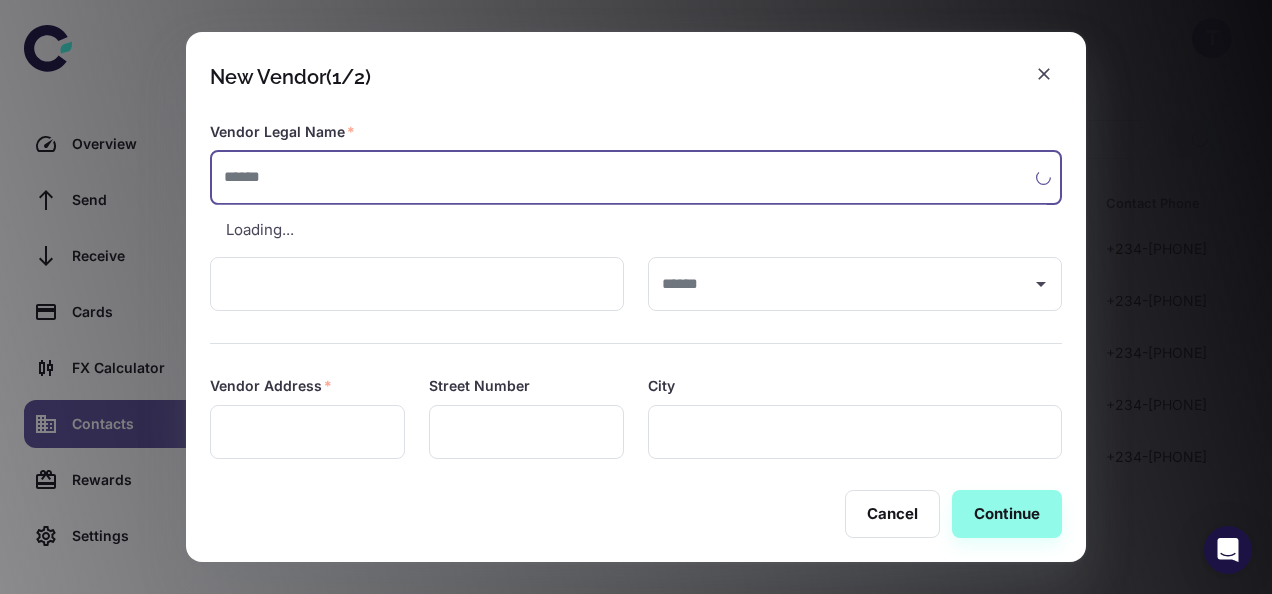 click at bounding box center (623, 177) 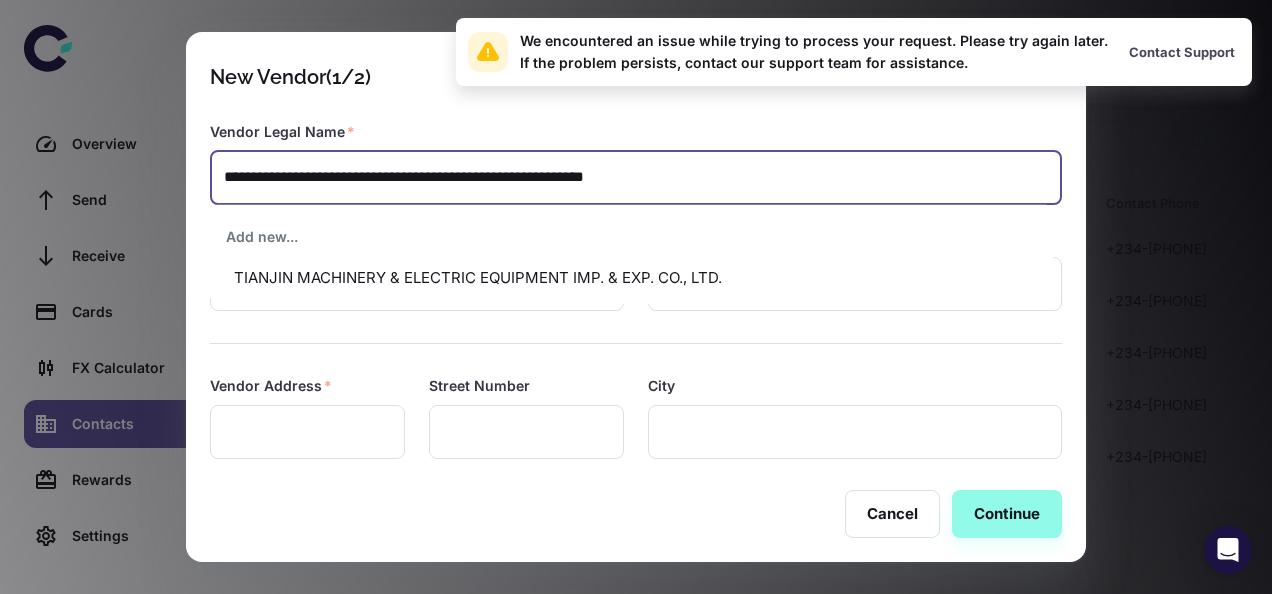 click on "TIANJIN MACHINERY & ELECTRIC EQUIPMENT IMP. & EXP. CO., LTD." at bounding box center (632, 278) 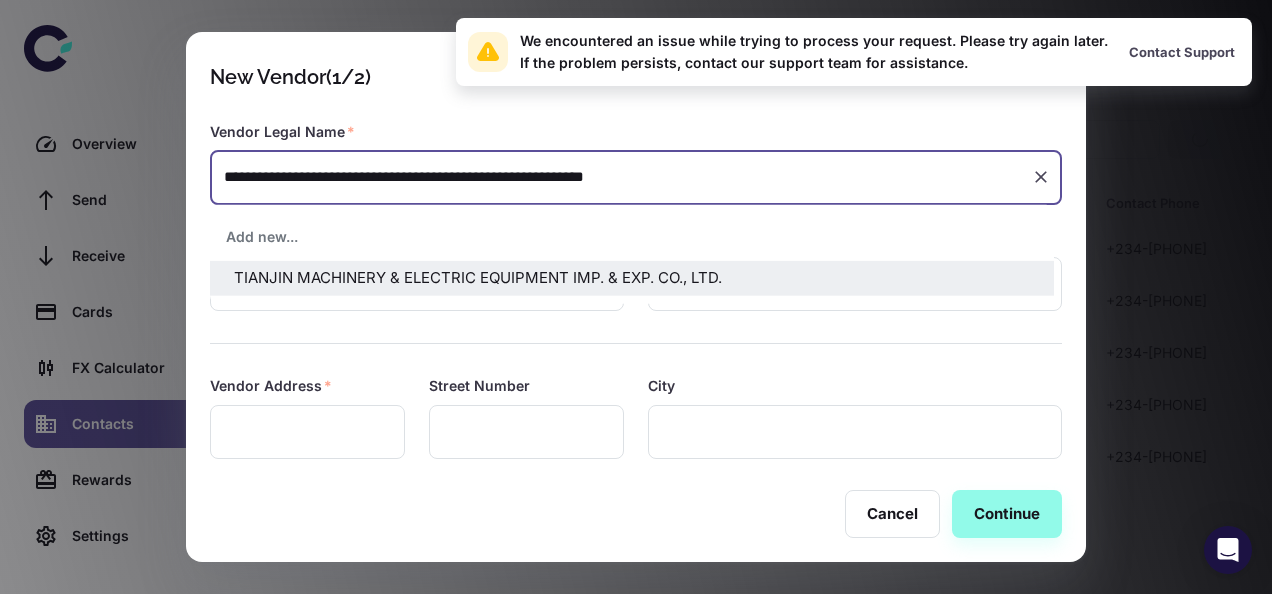 click on "**********" at bounding box center [621, 177] 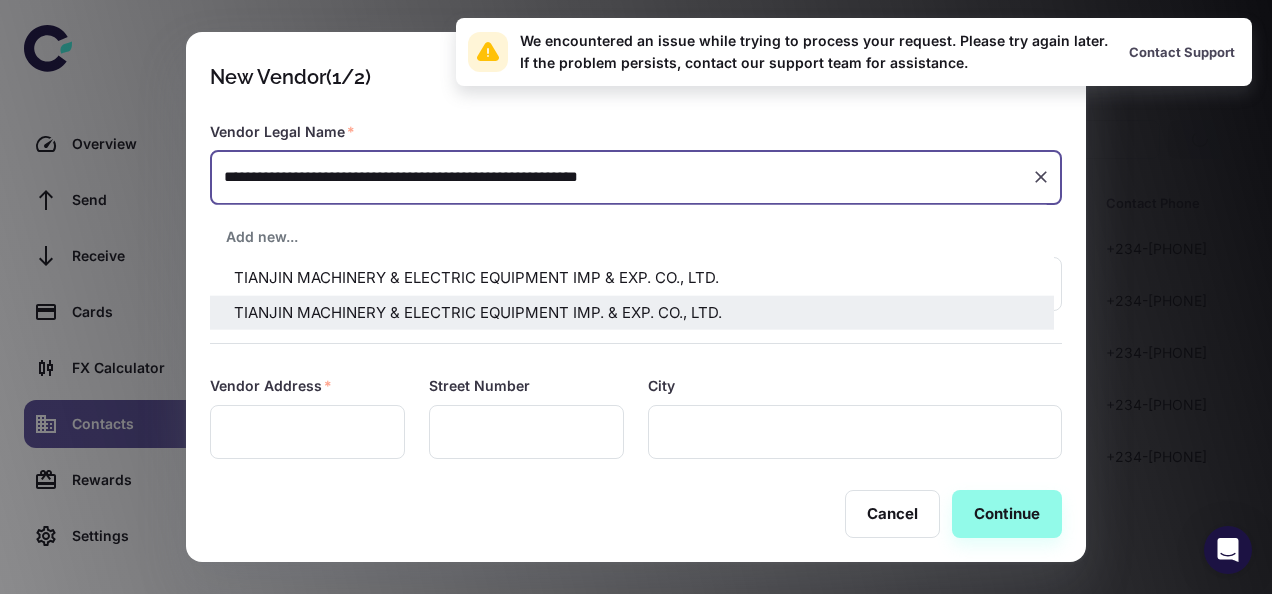 click on "**********" at bounding box center [621, 177] 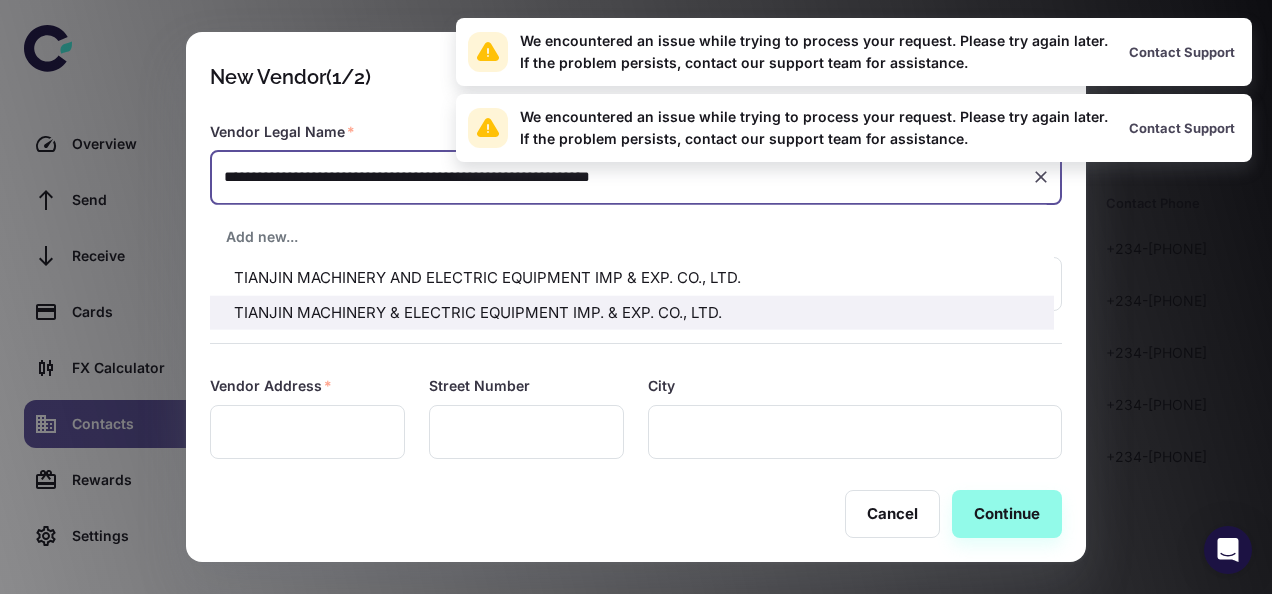 click on "**********" at bounding box center [621, 177] 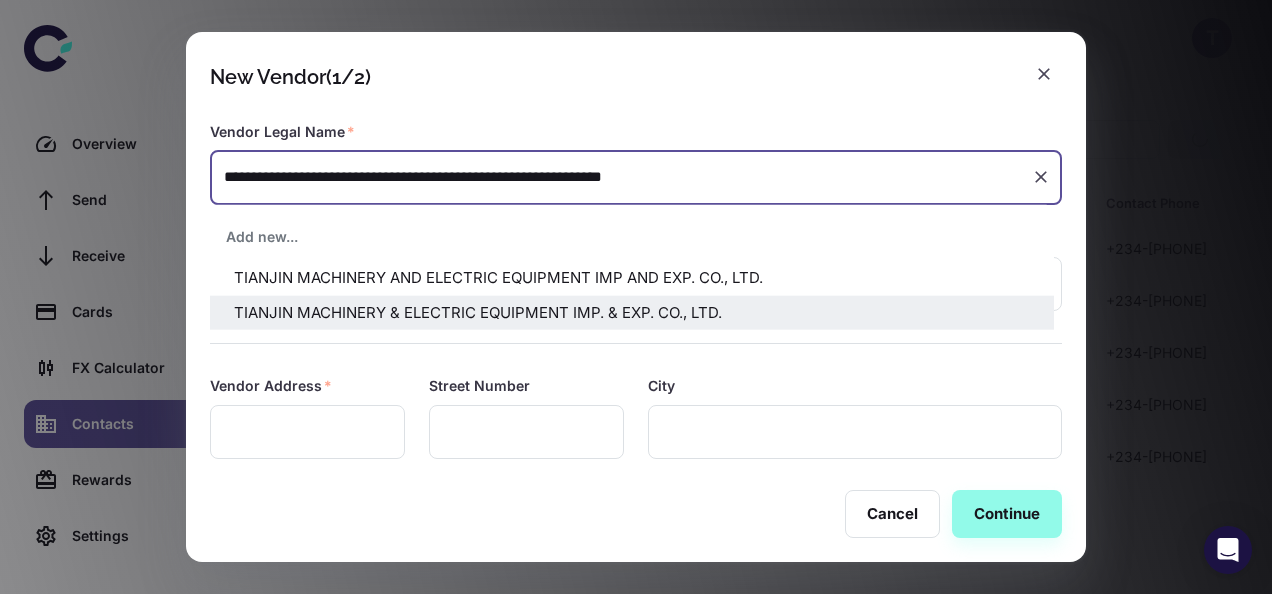click on "**********" at bounding box center (621, 177) 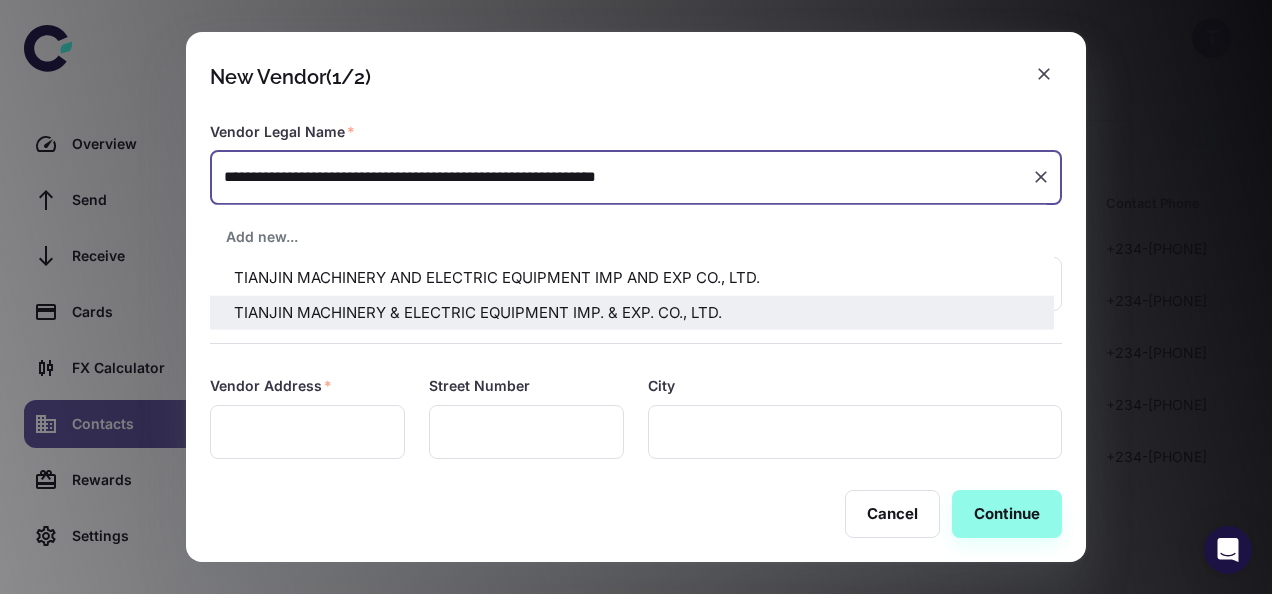 click on "**********" at bounding box center (621, 177) 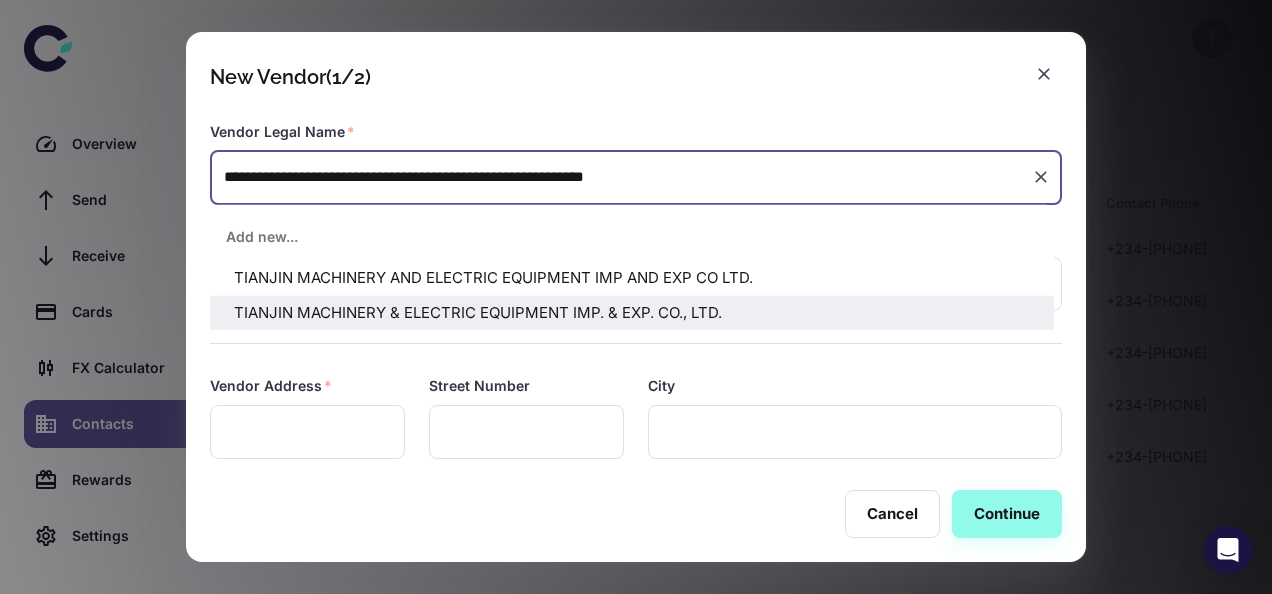 click on "**********" at bounding box center (621, 177) 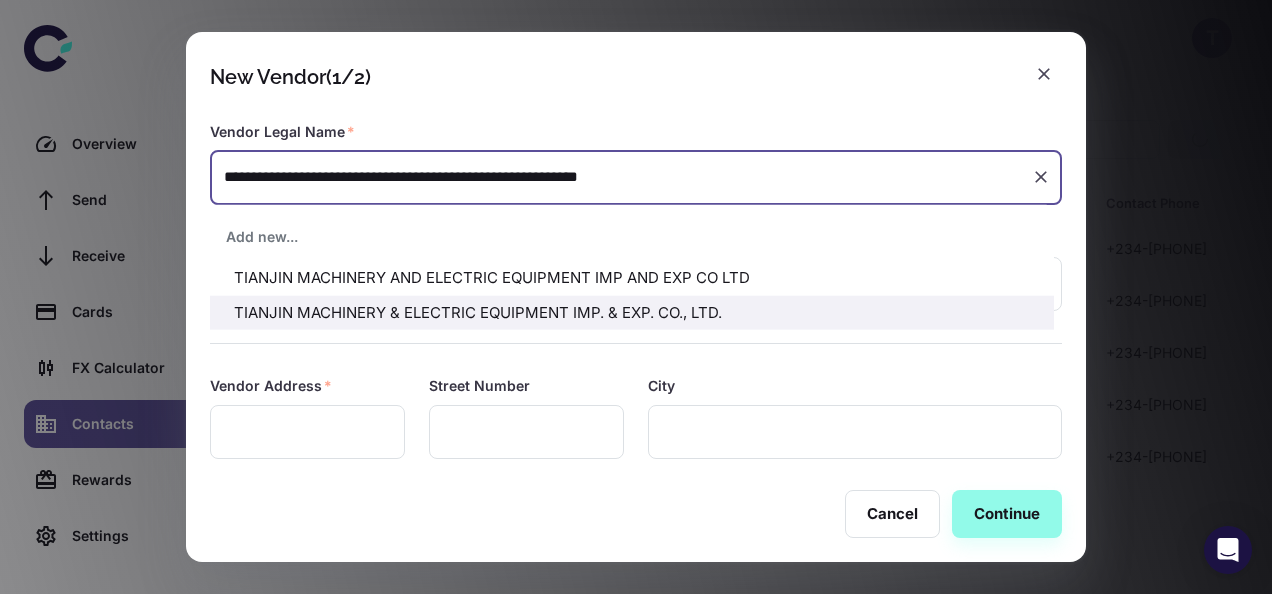 click on "TIANJIN MACHINERY AND ELECTRIC EQUIPMENT IMP AND EXP CO LTD" at bounding box center [632, 278] 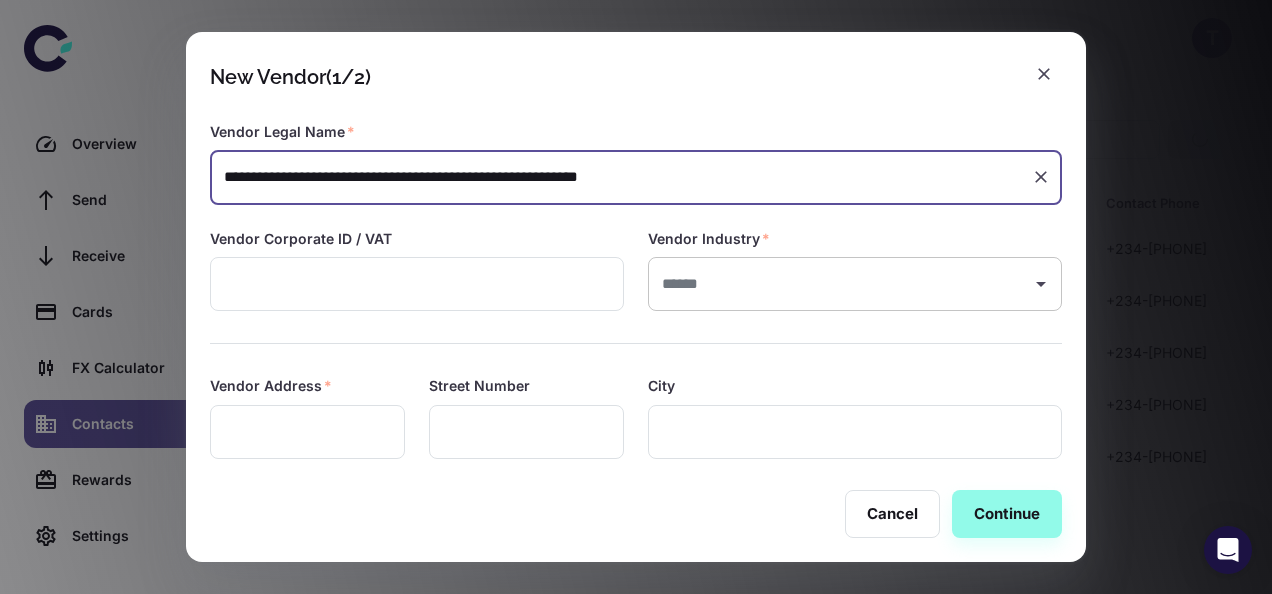 type on "**********" 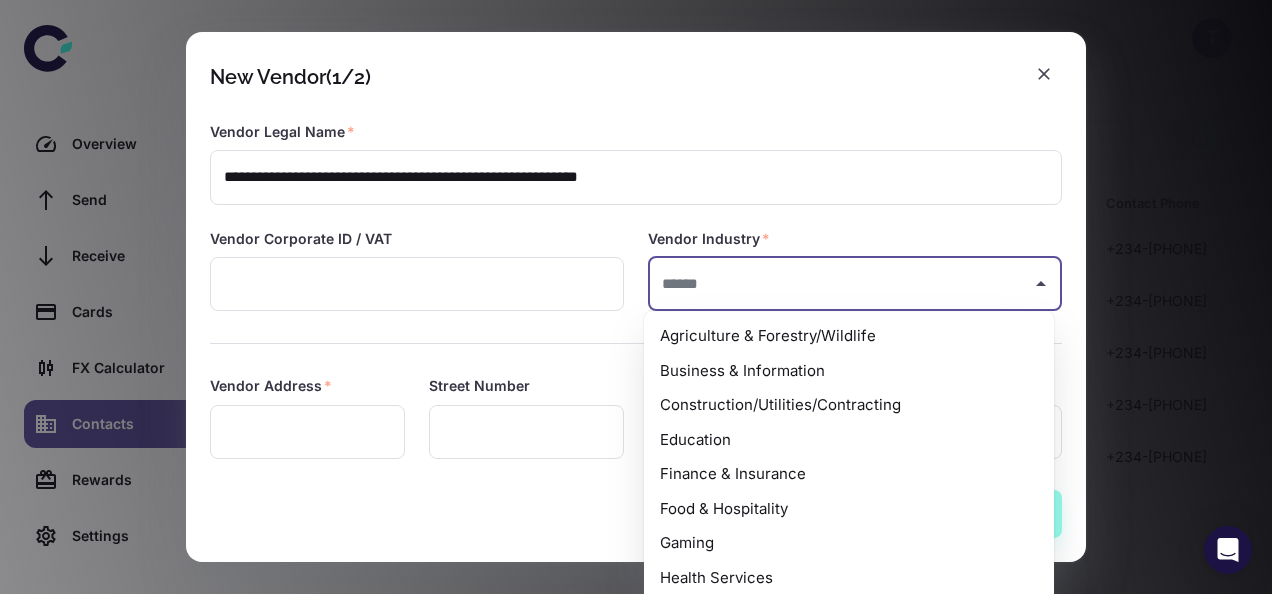 click at bounding box center (840, 284) 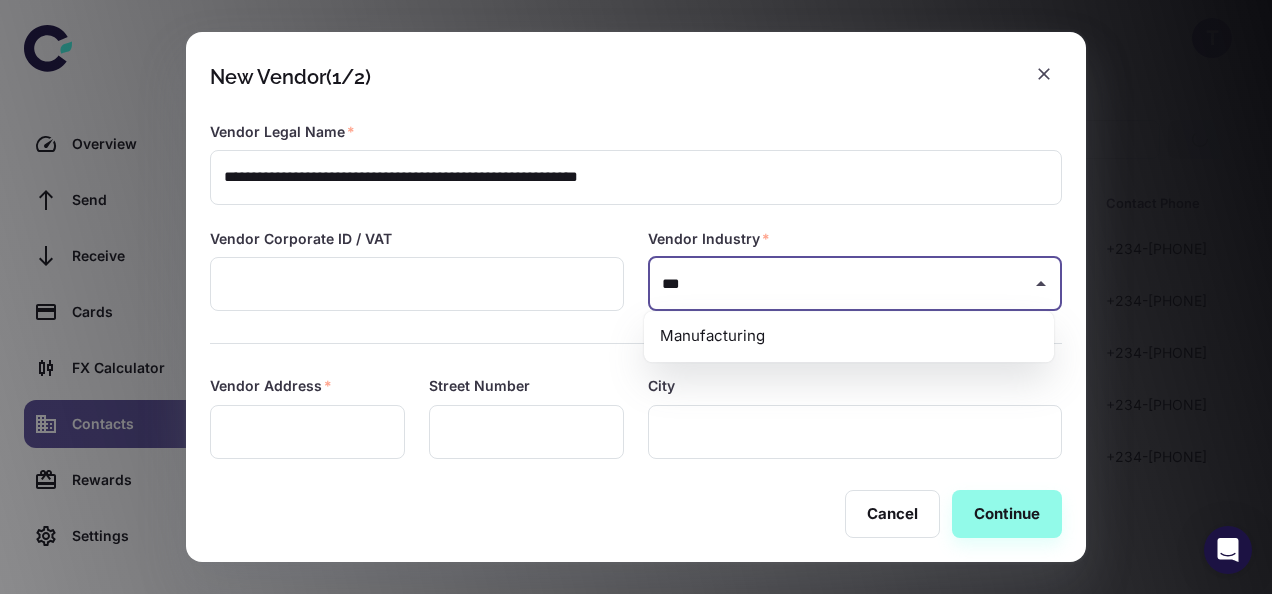 click on "Manufacturing" at bounding box center [849, 336] 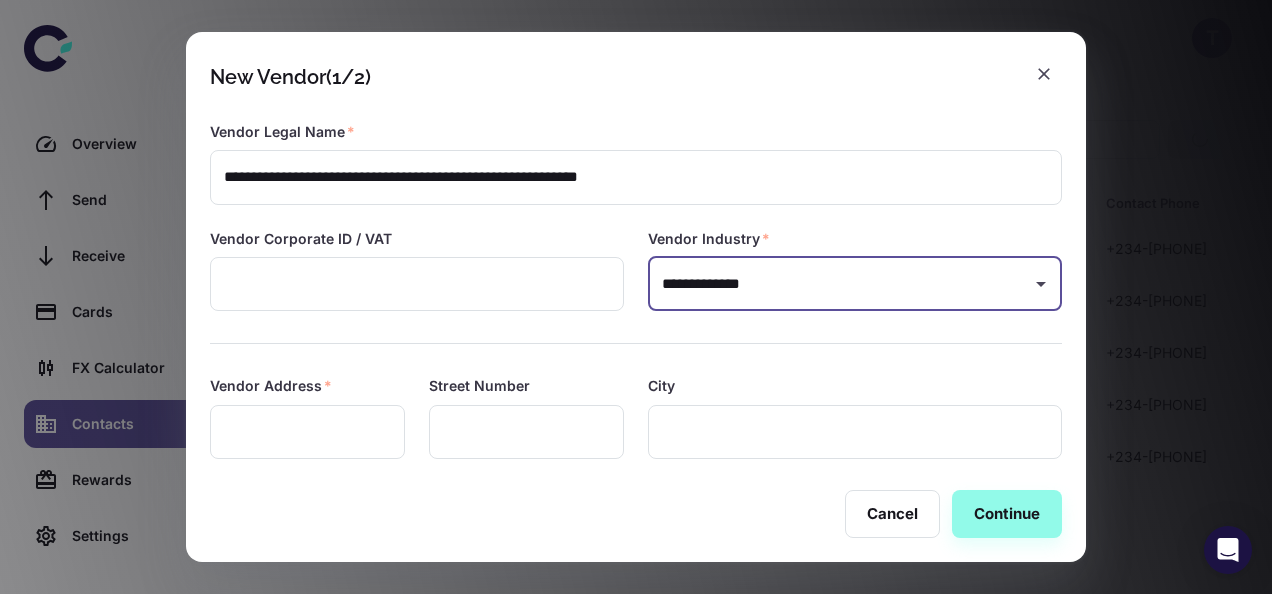 type on "**********" 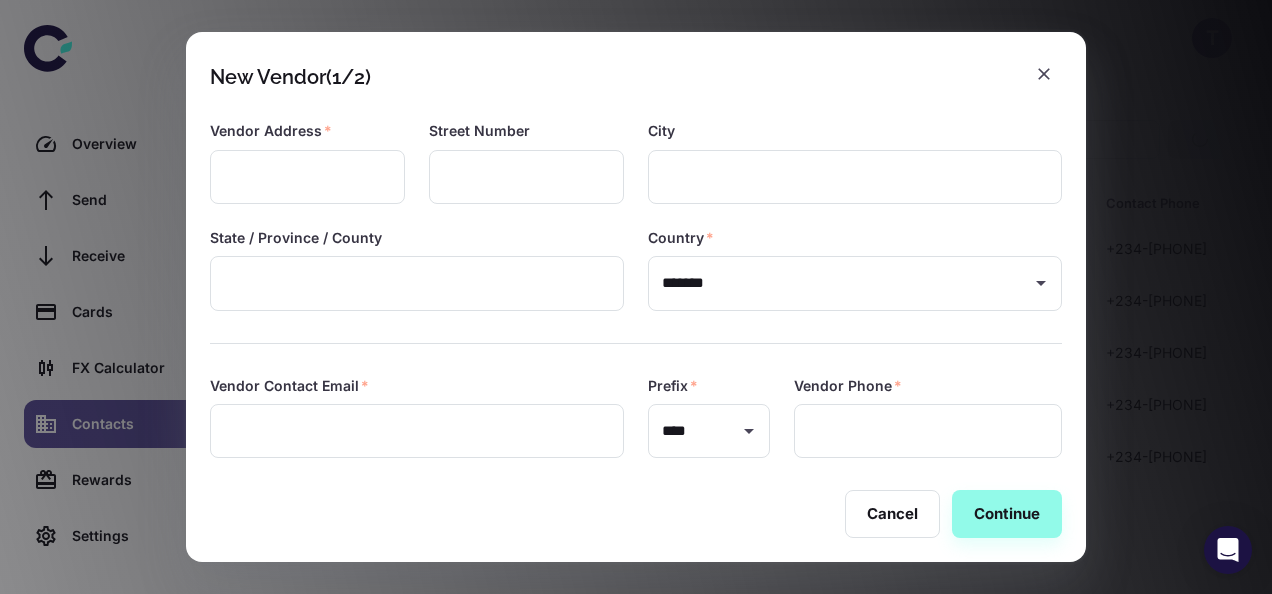 scroll, scrollTop: 264, scrollLeft: 0, axis: vertical 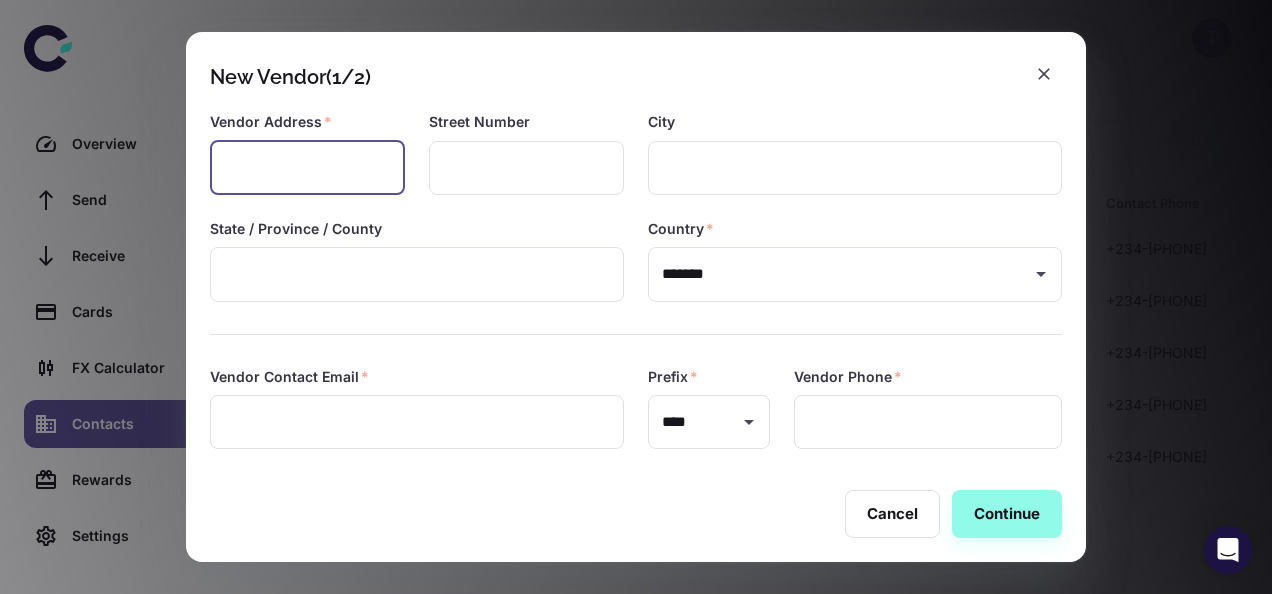 click at bounding box center [307, 168] 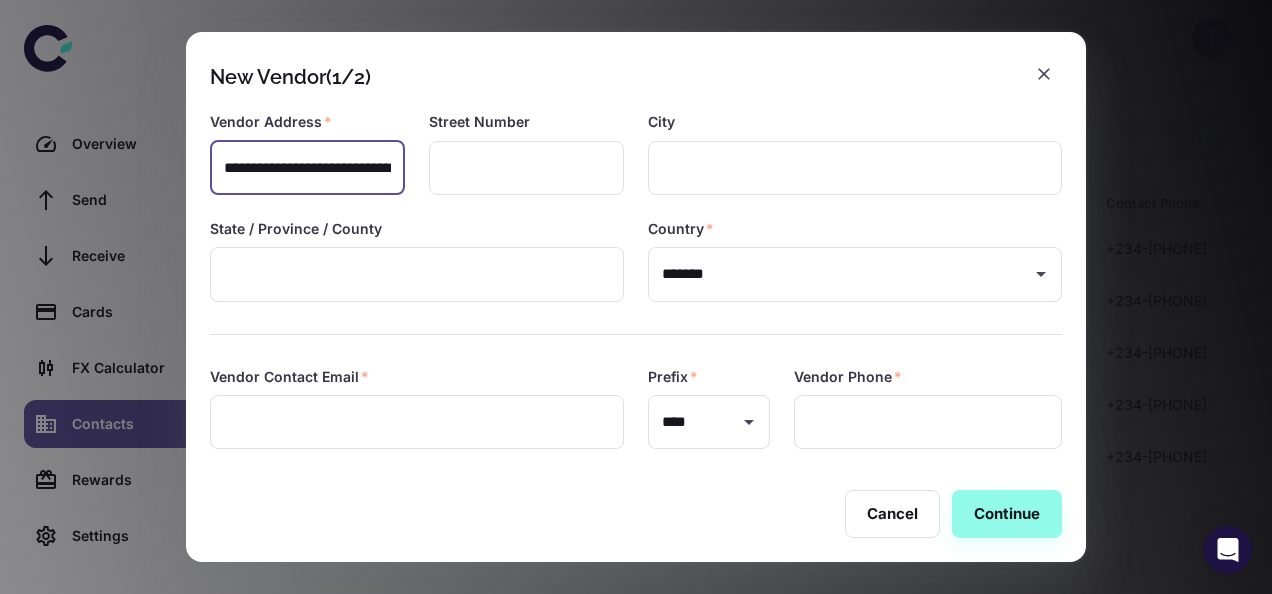 scroll, scrollTop: 0, scrollLeft: 232, axis: horizontal 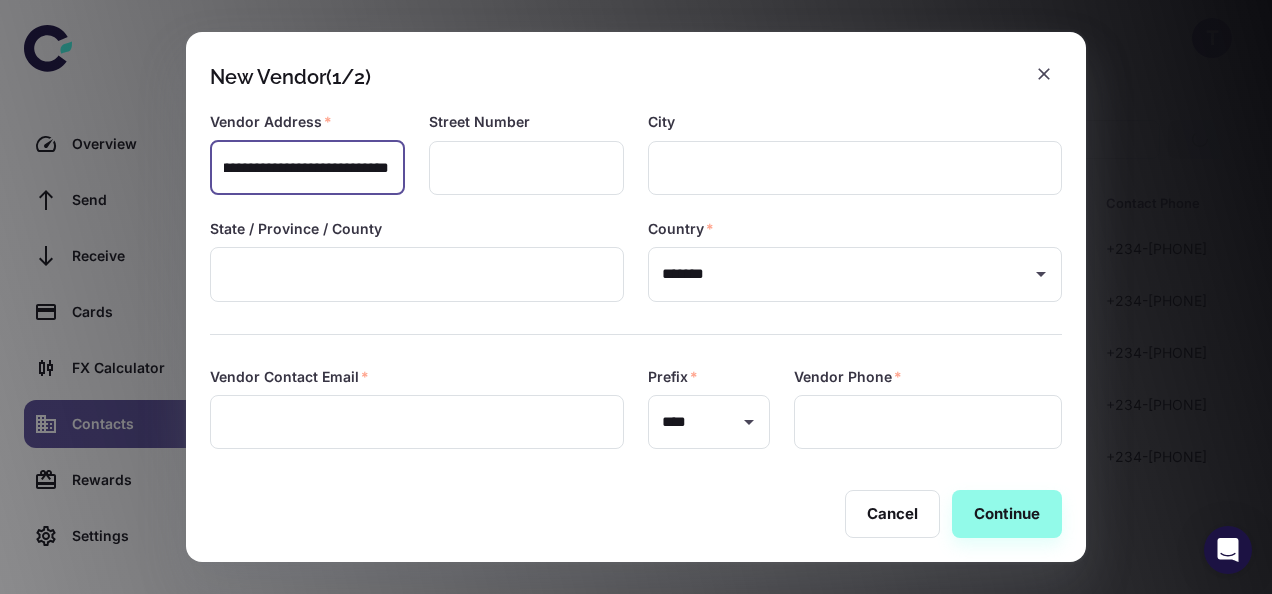 click on "**********" at bounding box center [306, 168] 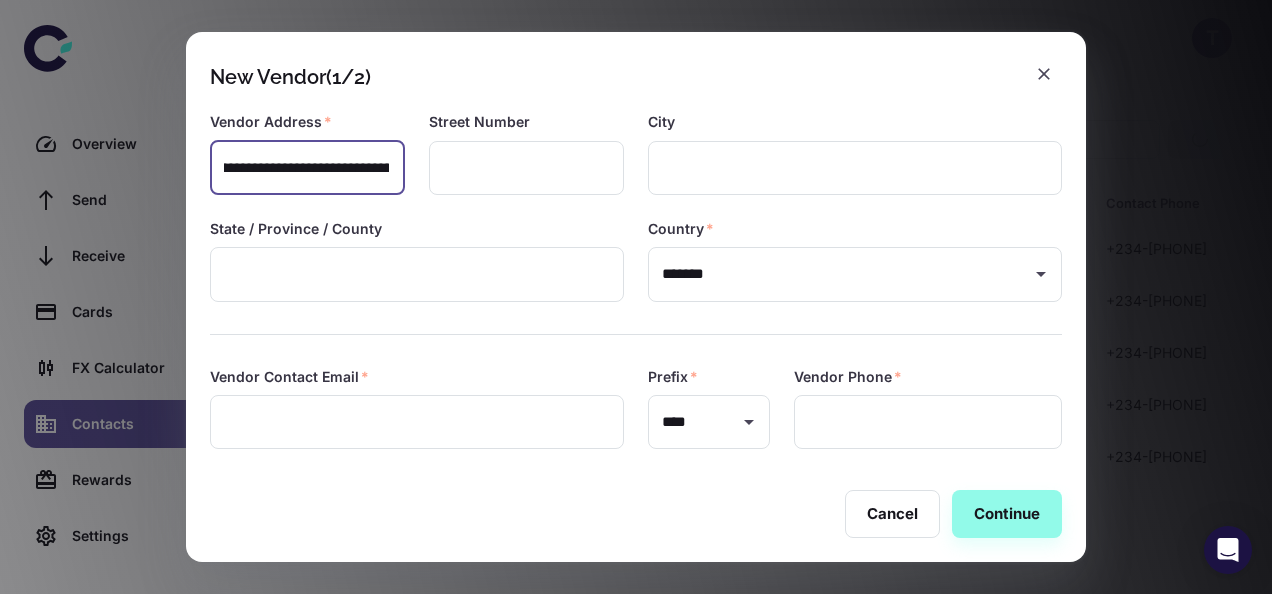 scroll, scrollTop: 0, scrollLeft: 0, axis: both 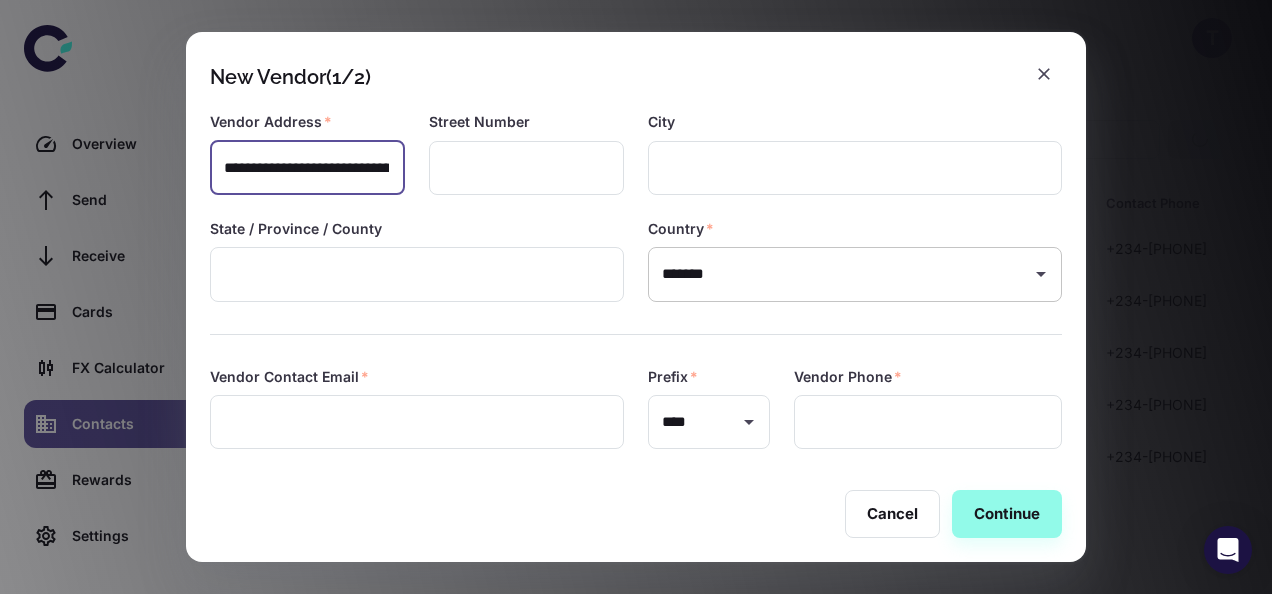 type on "**********" 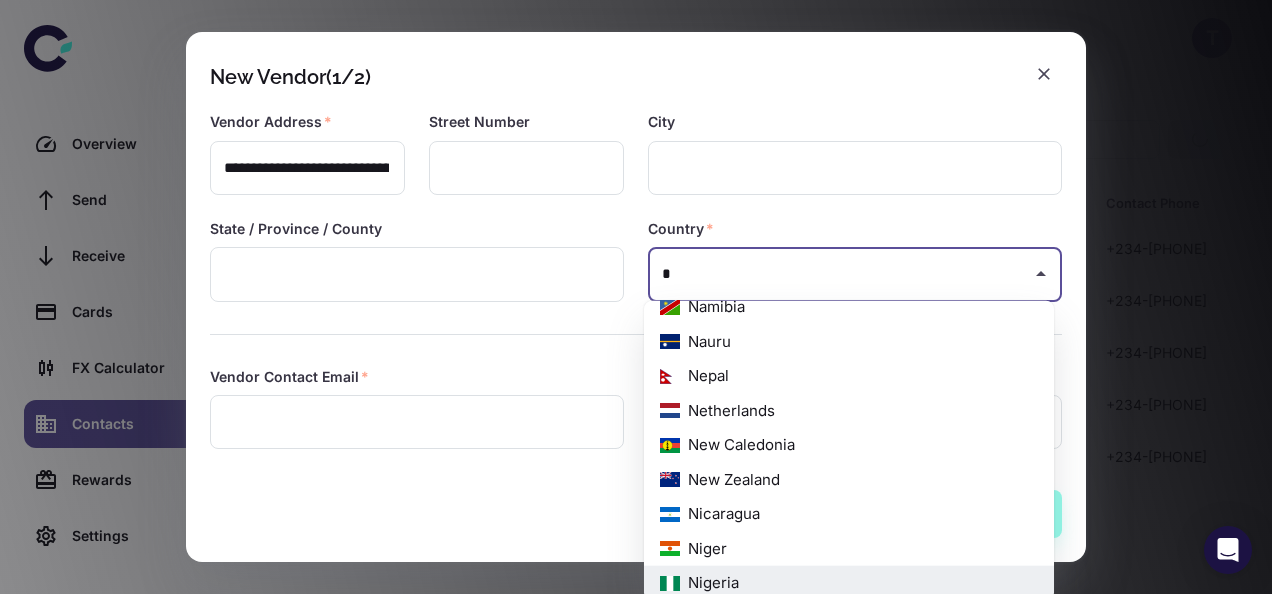 scroll, scrollTop: 0, scrollLeft: 0, axis: both 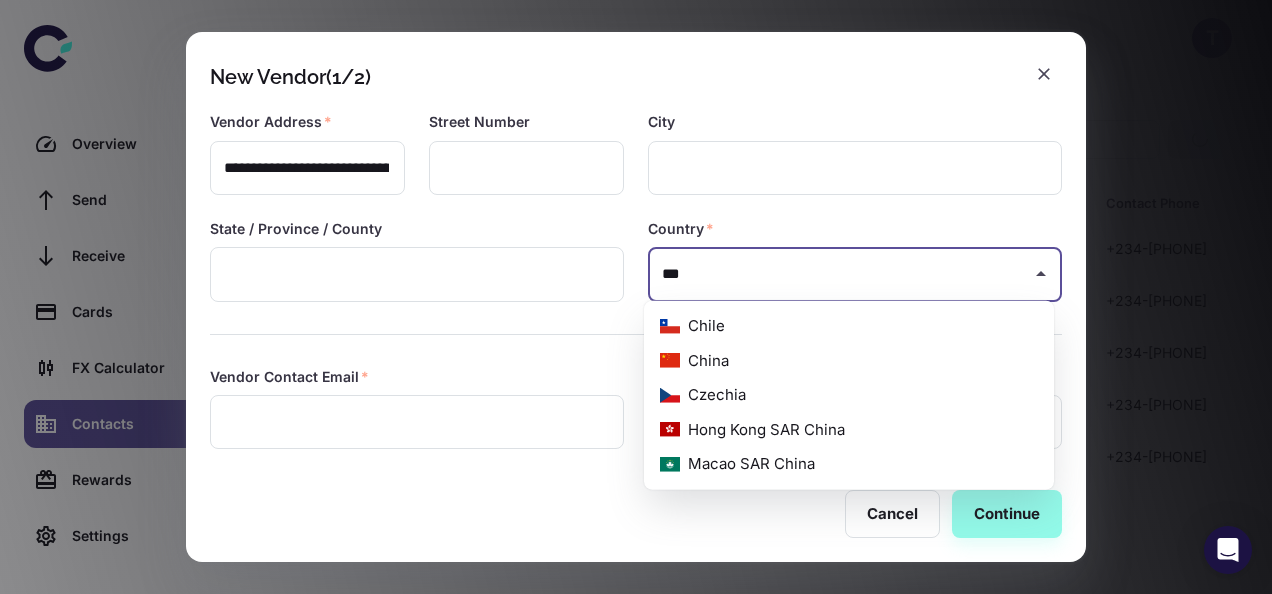 click on "China" at bounding box center [849, 360] 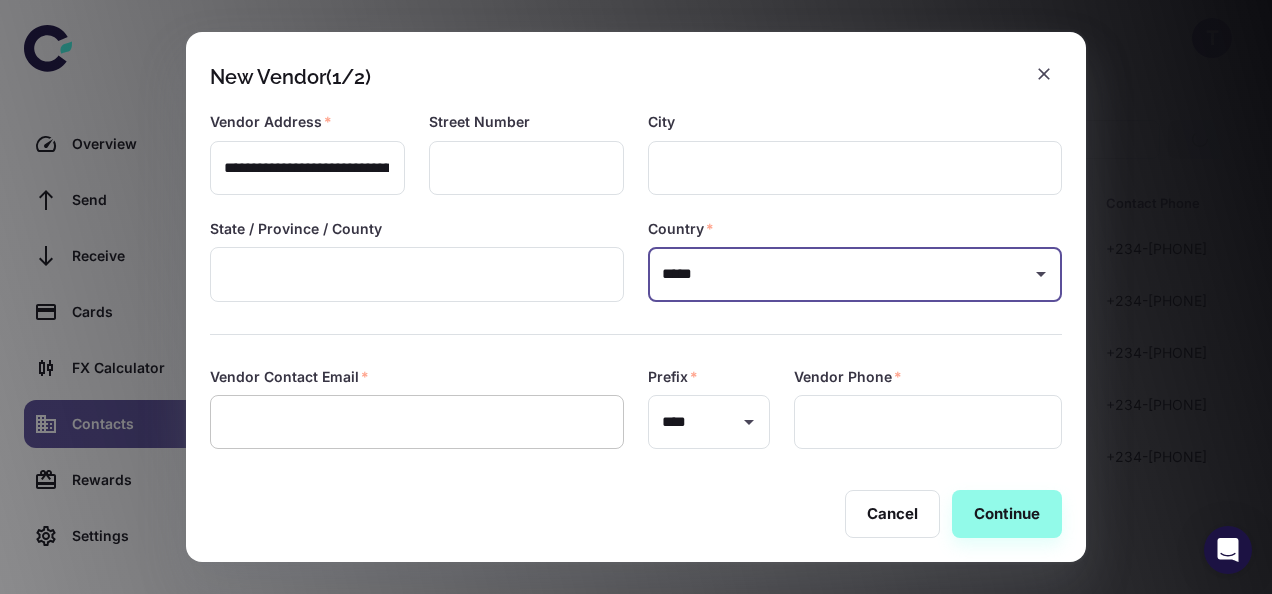 type on "*****" 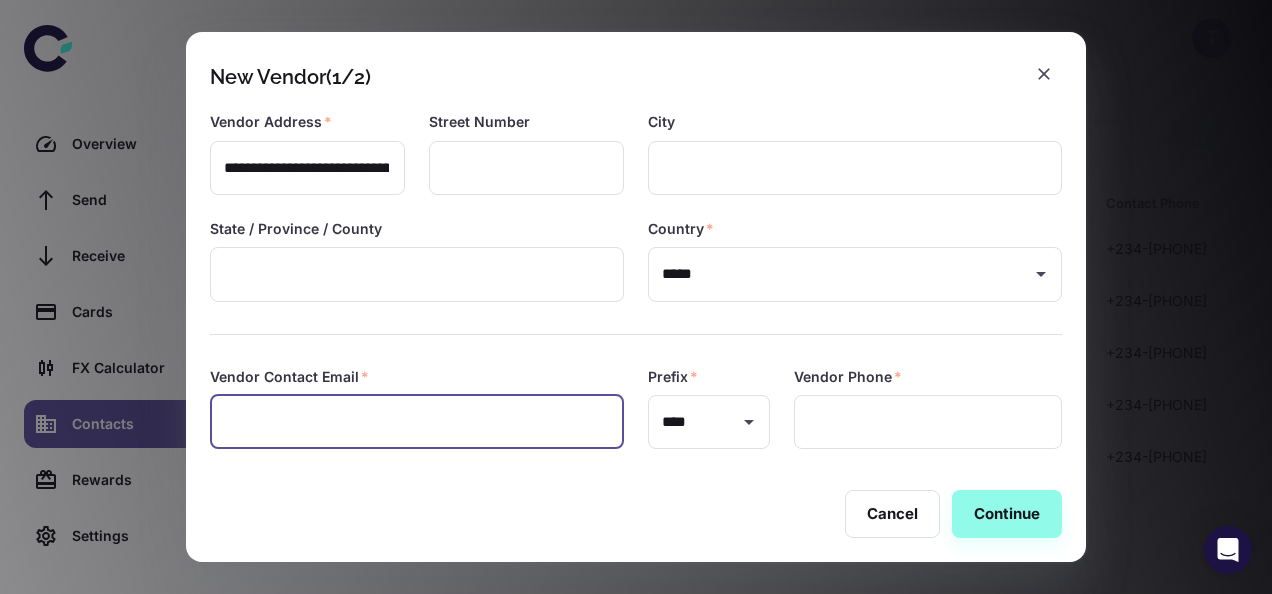 click at bounding box center (417, 422) 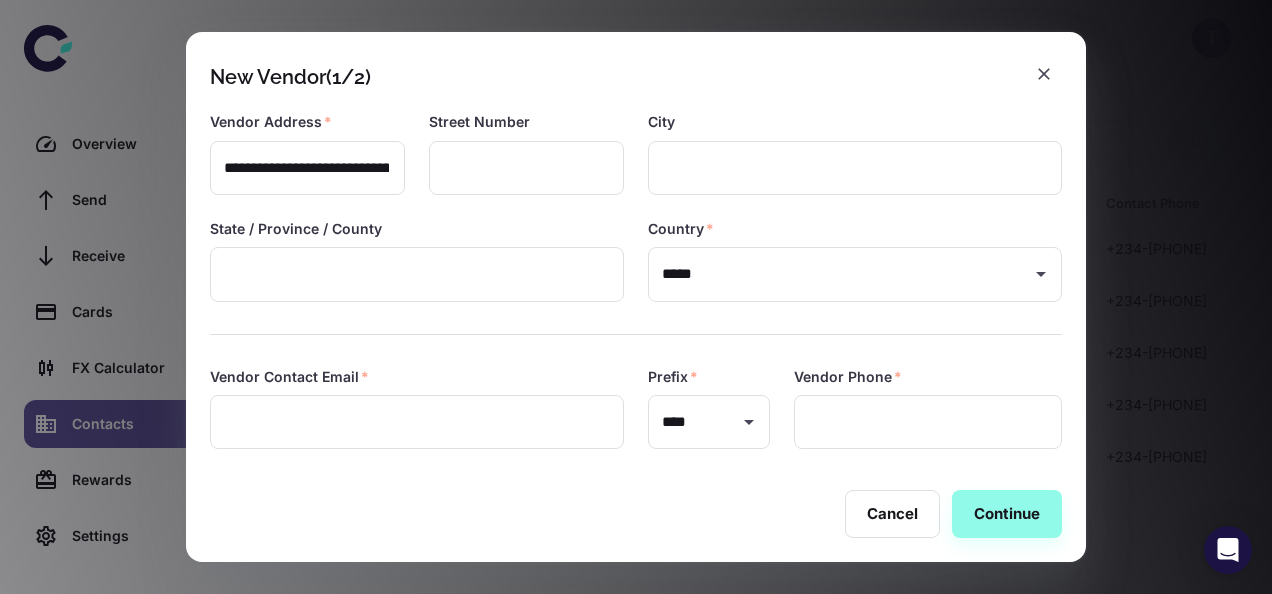 scroll, scrollTop: 270, scrollLeft: 0, axis: vertical 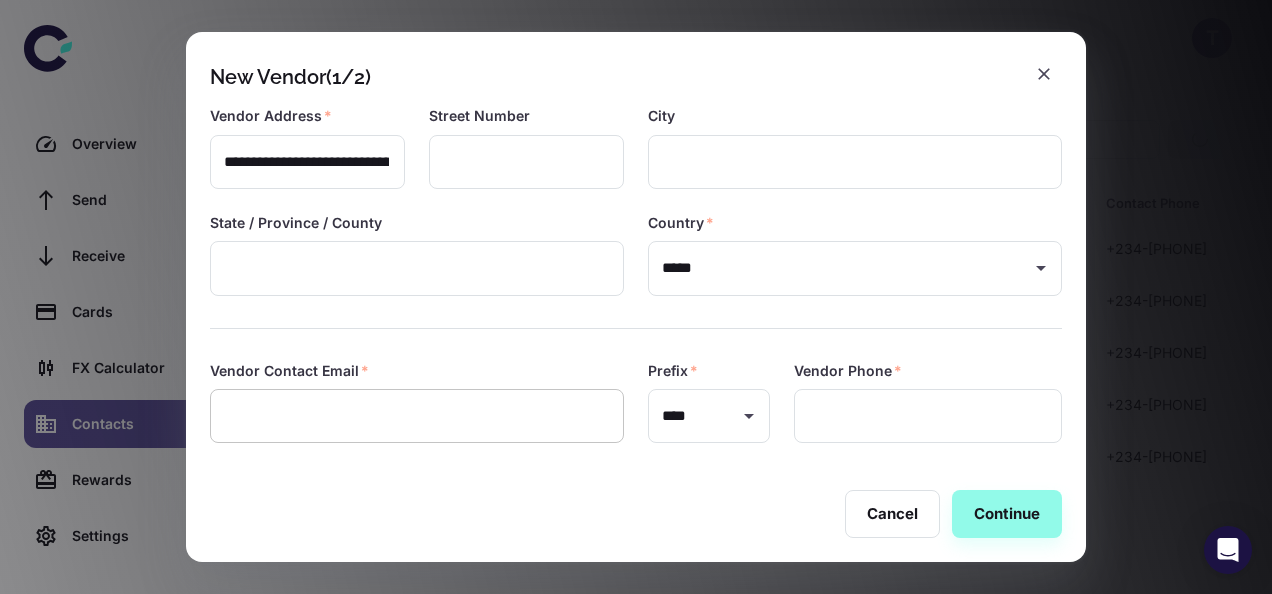 click at bounding box center (417, 416) 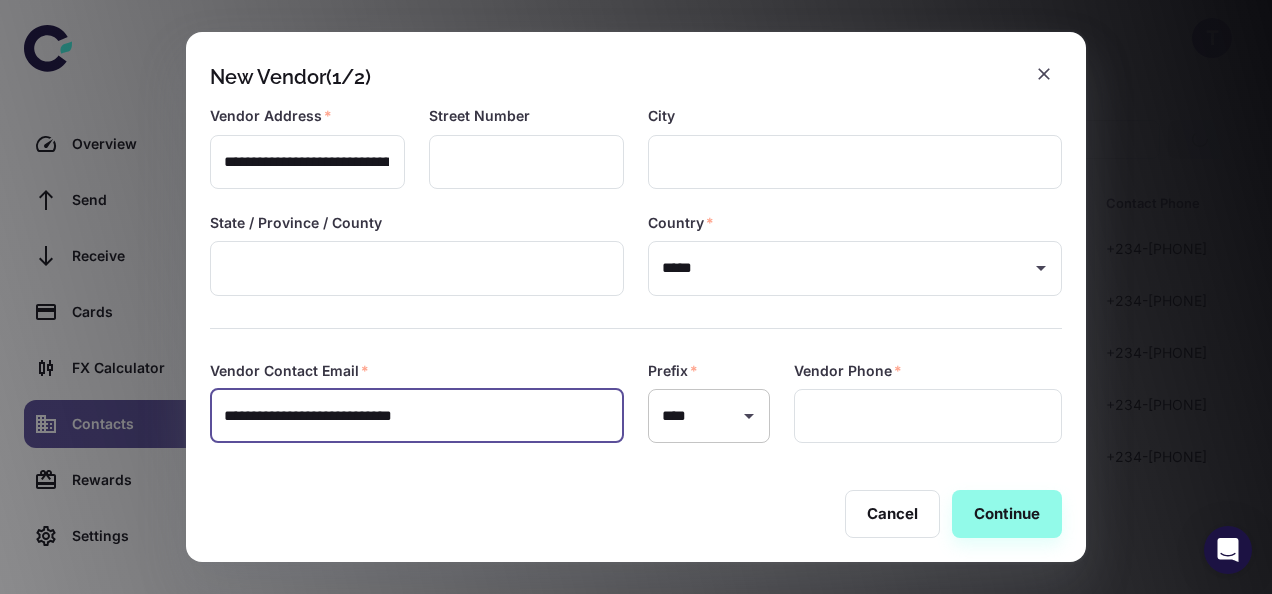 click on "**** ​" at bounding box center (709, 416) 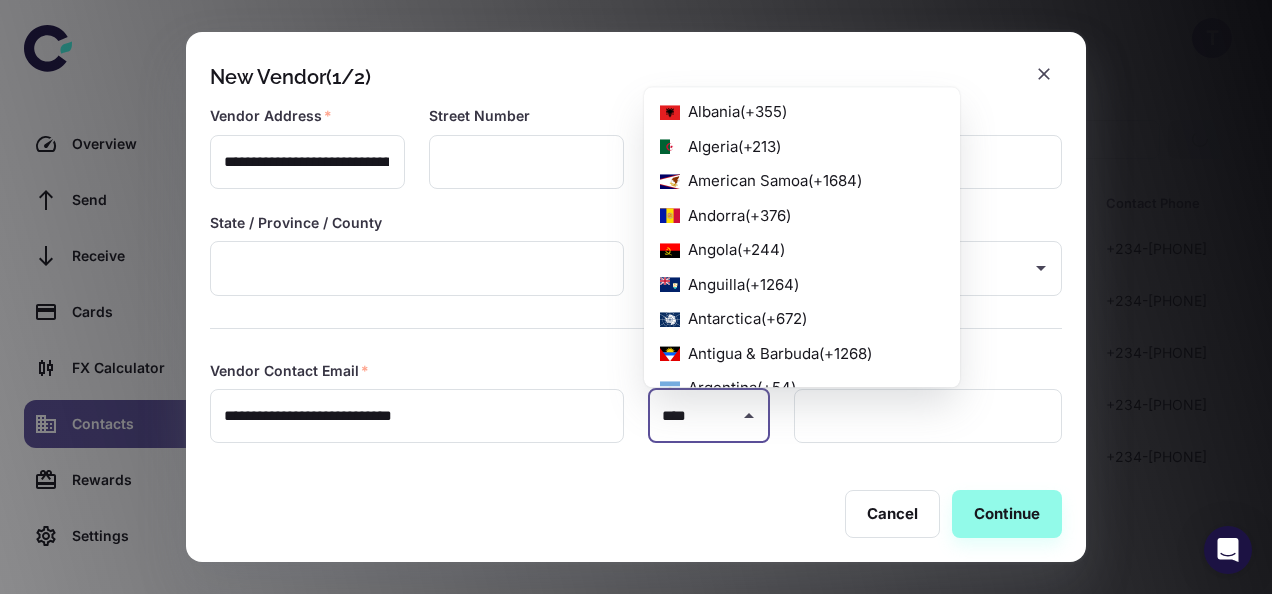 scroll, scrollTop: 4677, scrollLeft: 0, axis: vertical 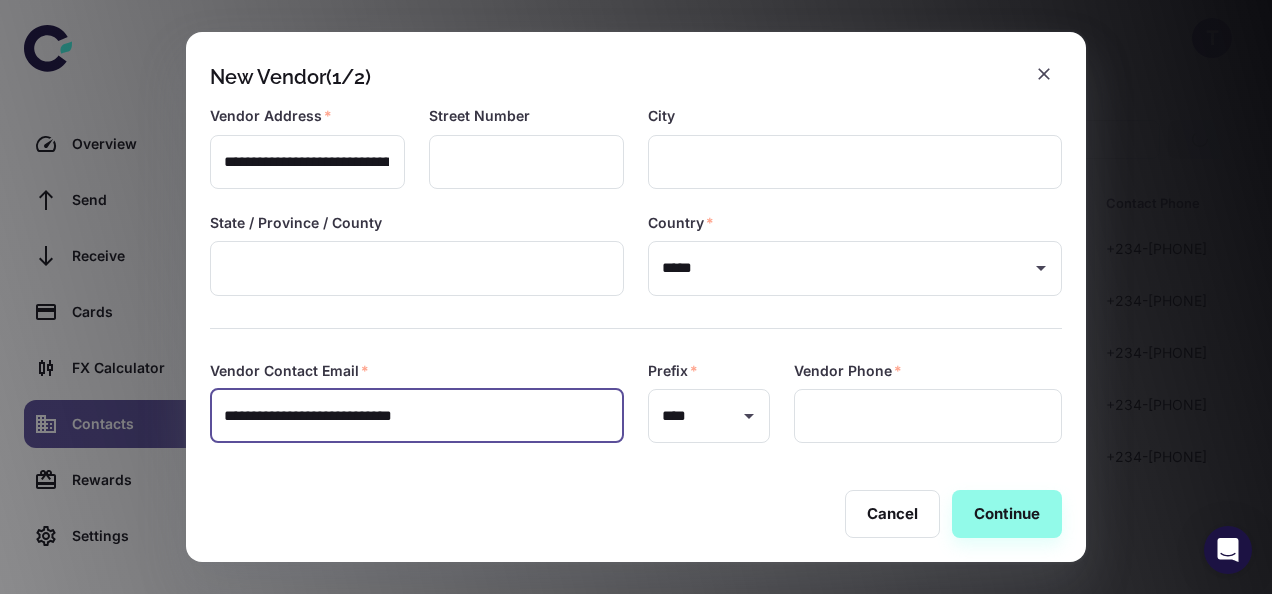 drag, startPoint x: 448, startPoint y: 427, endPoint x: 172, endPoint y: 428, distance: 276.0018 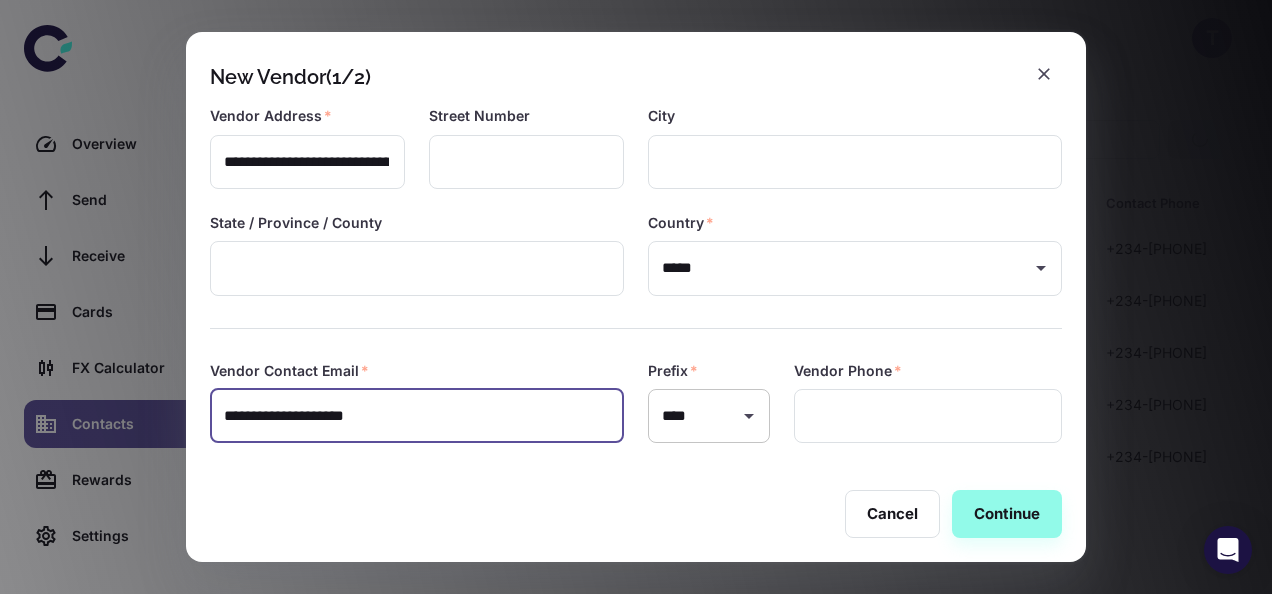 type on "**********" 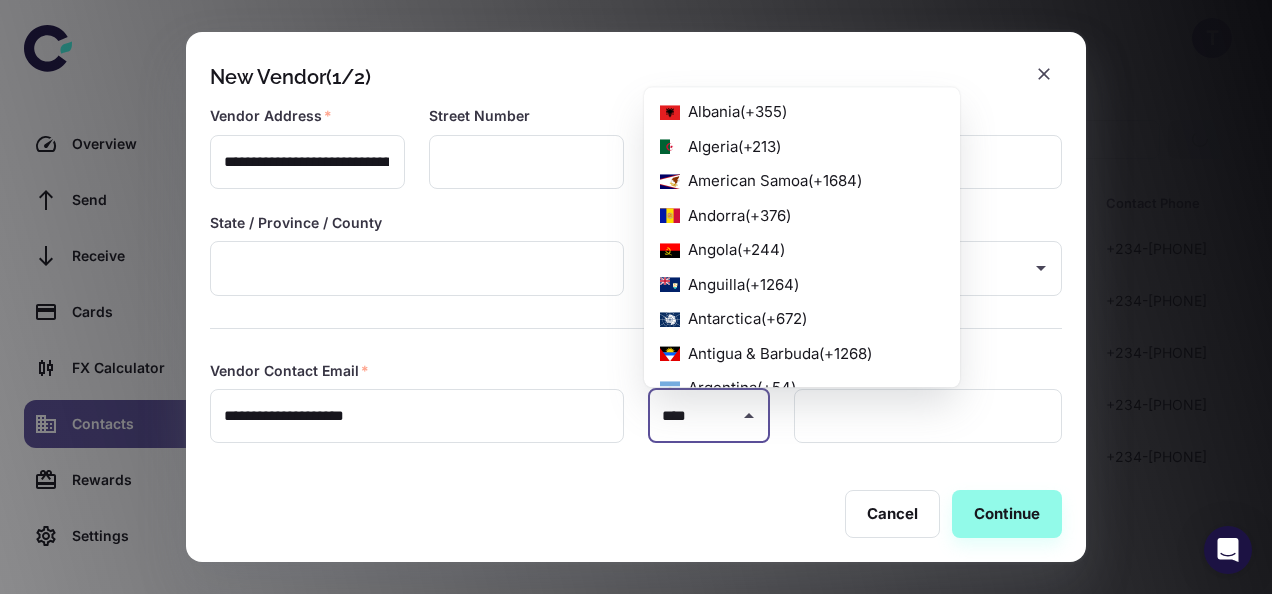 click on "****" at bounding box center (694, 416) 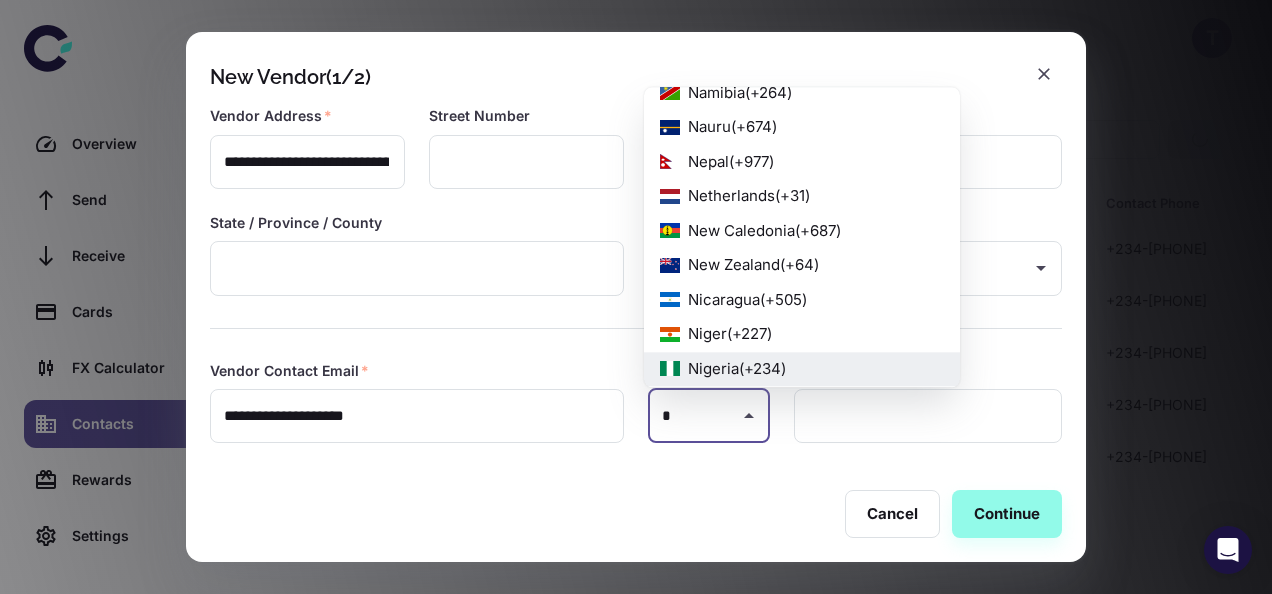 scroll, scrollTop: 0, scrollLeft: 0, axis: both 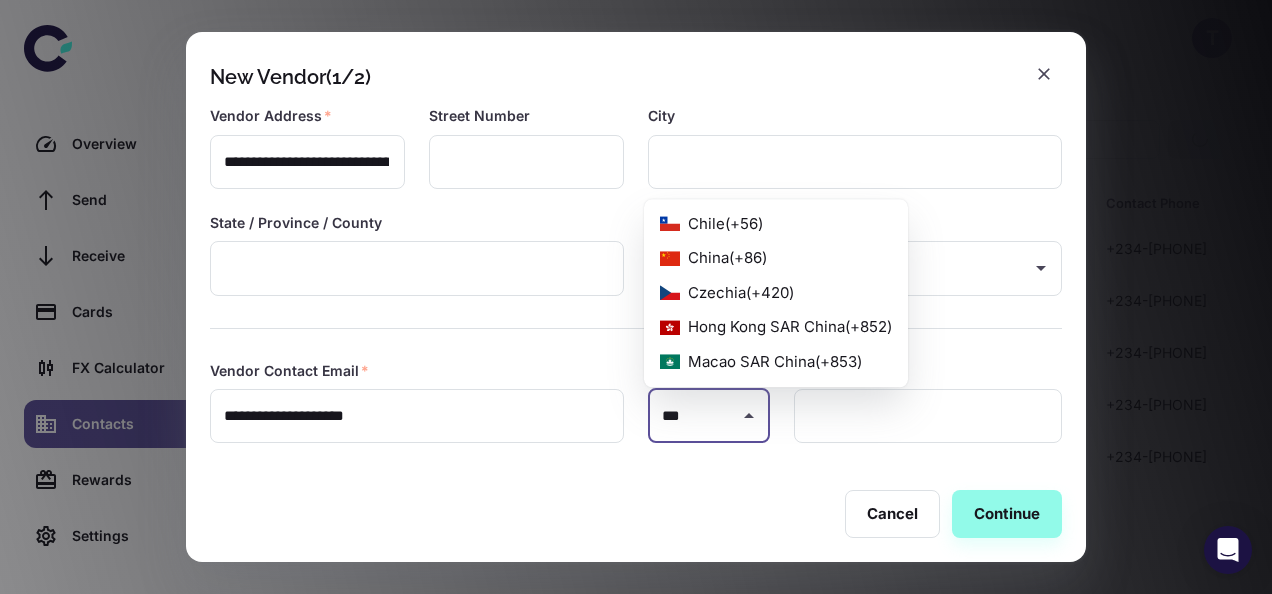 click on "China  ( +86 )" at bounding box center (776, 258) 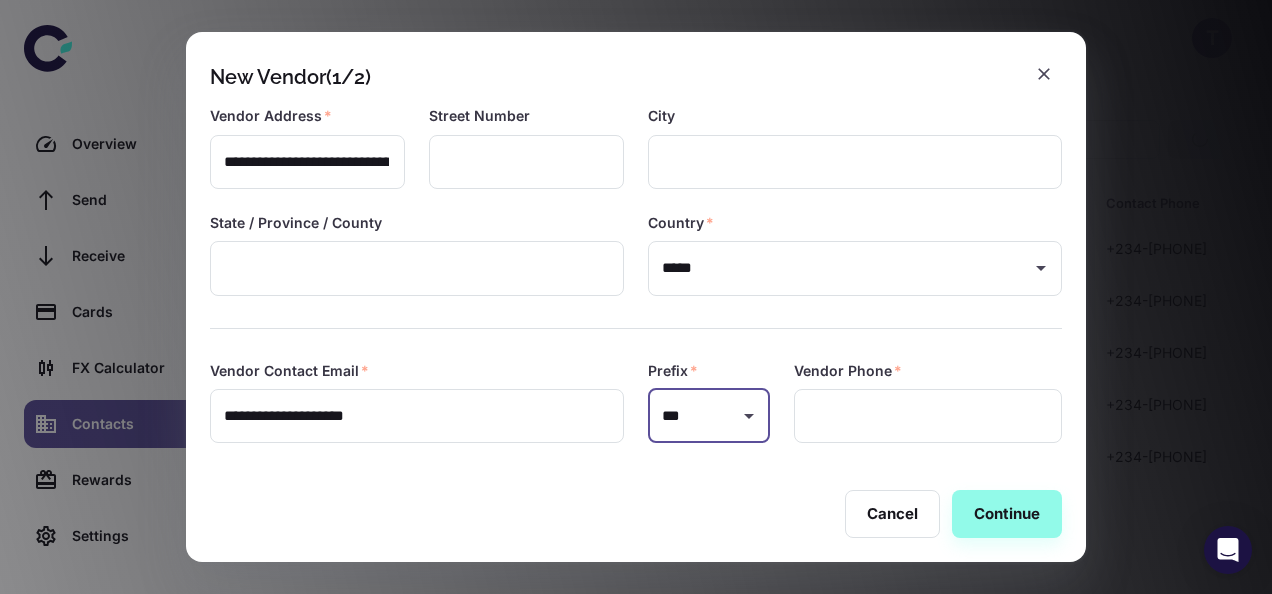 type on "***" 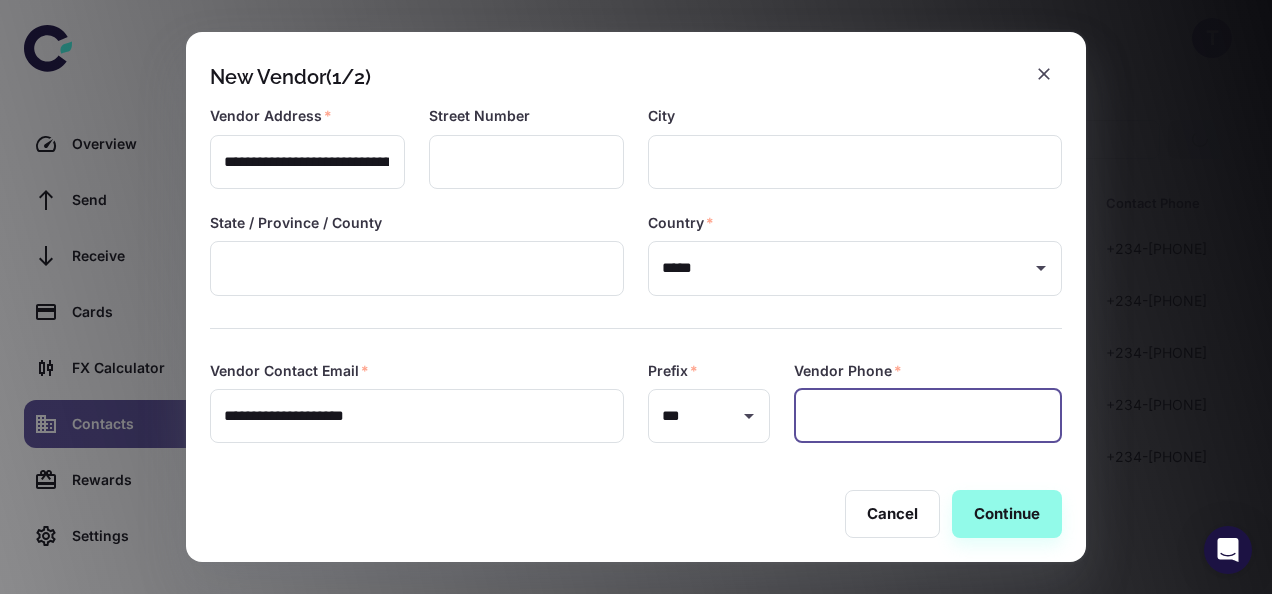 click at bounding box center [928, 416] 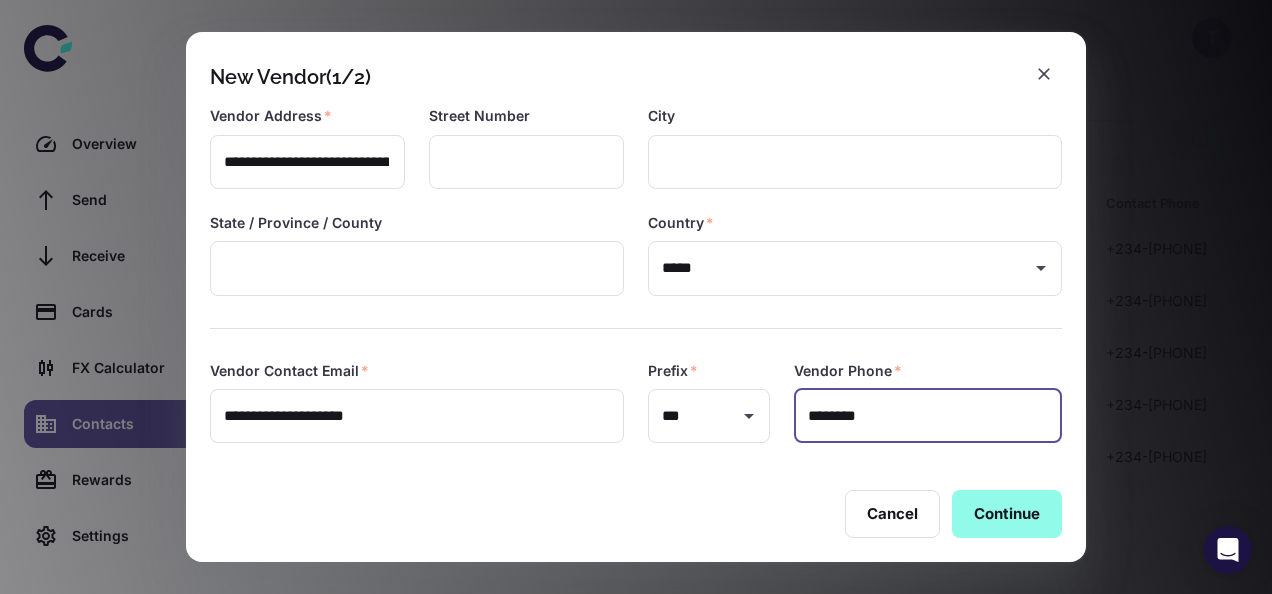 type on "********" 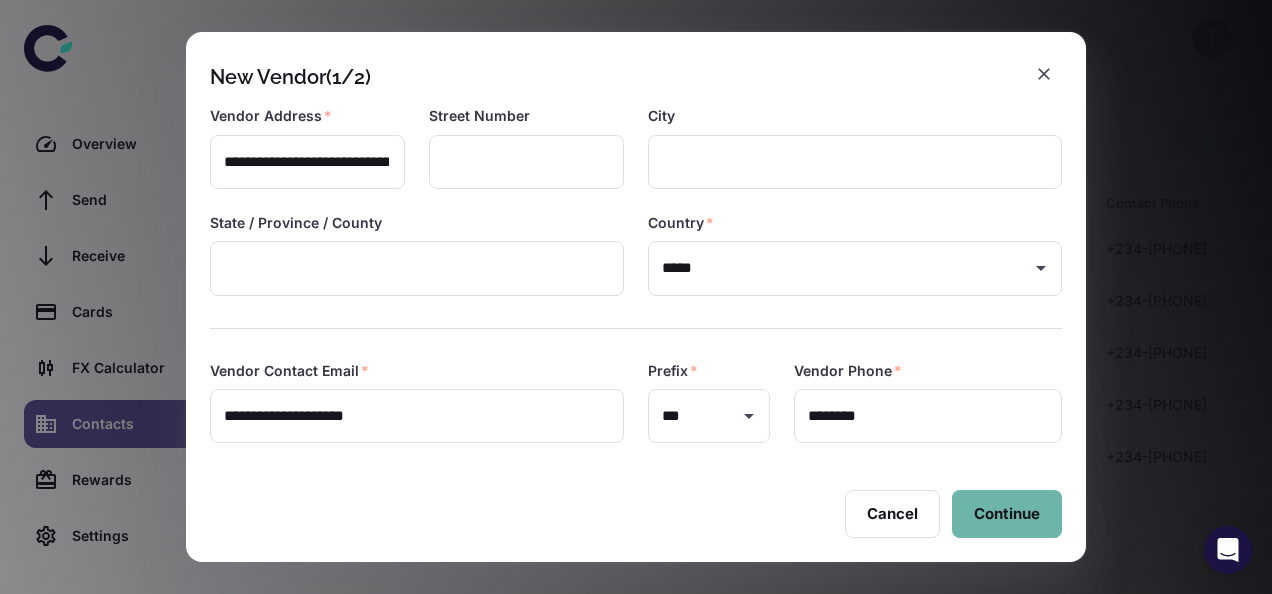 click on "Continue" at bounding box center (1007, 514) 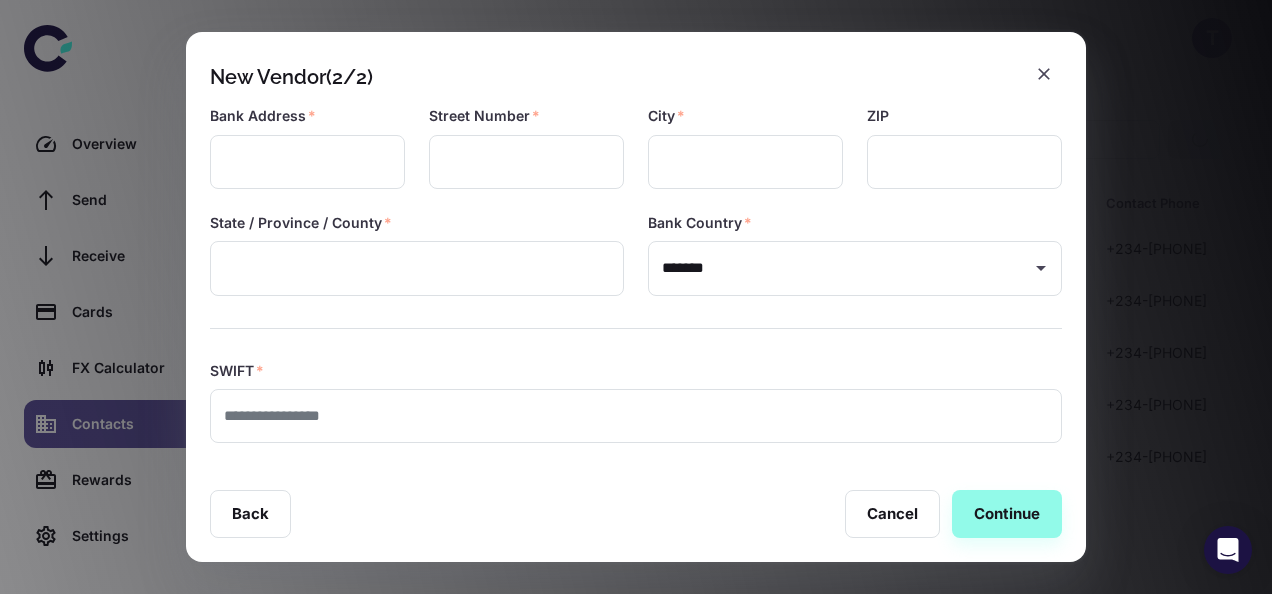 type on "**********" 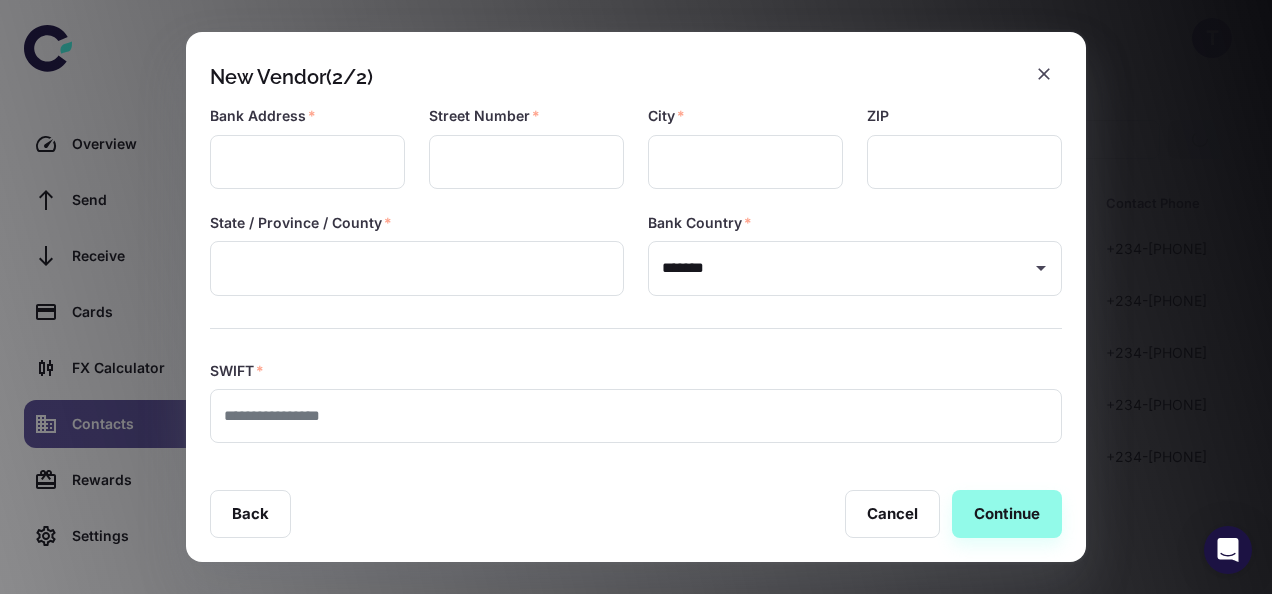 scroll, scrollTop: 484, scrollLeft: 0, axis: vertical 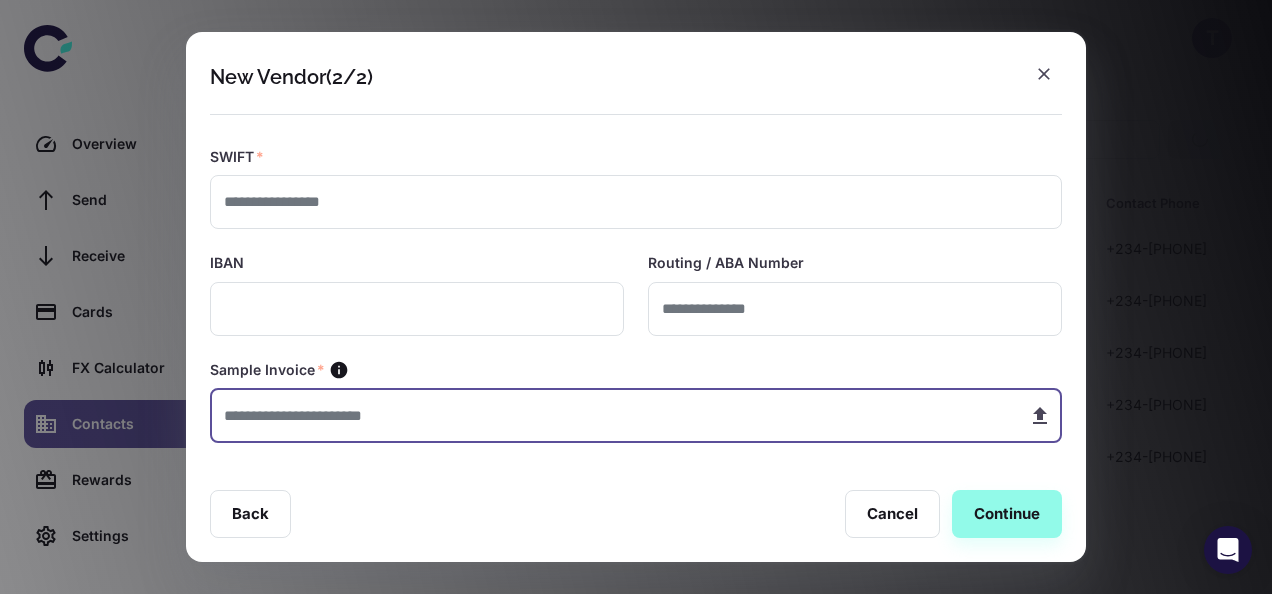click at bounding box center [611, 415] 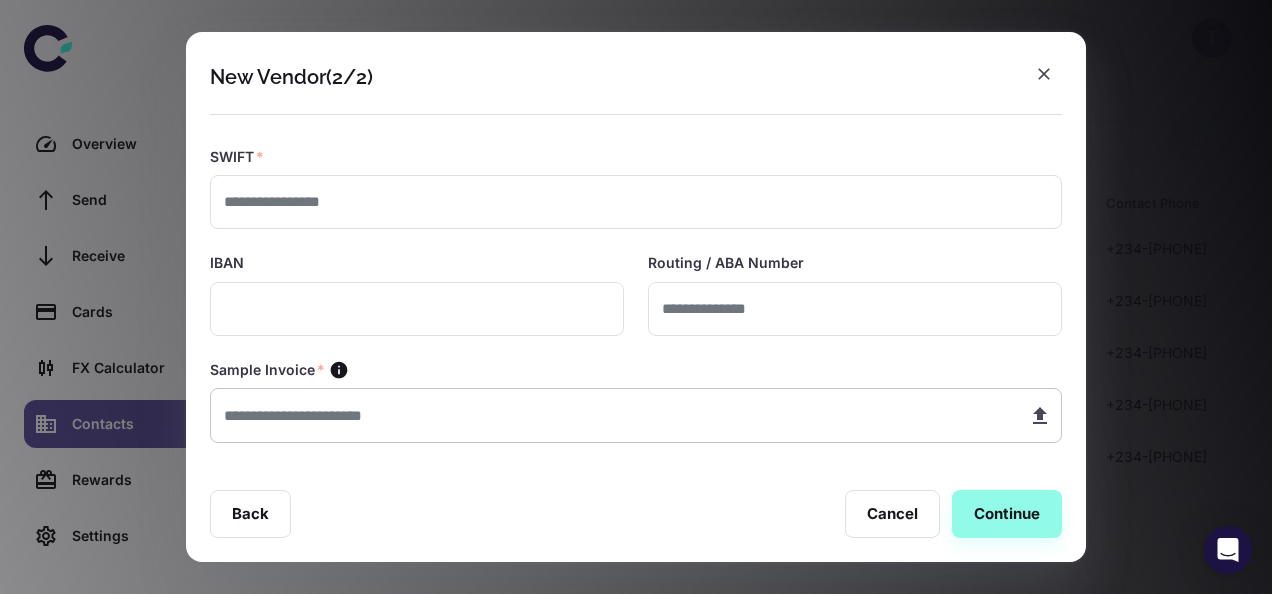 type on "**********" 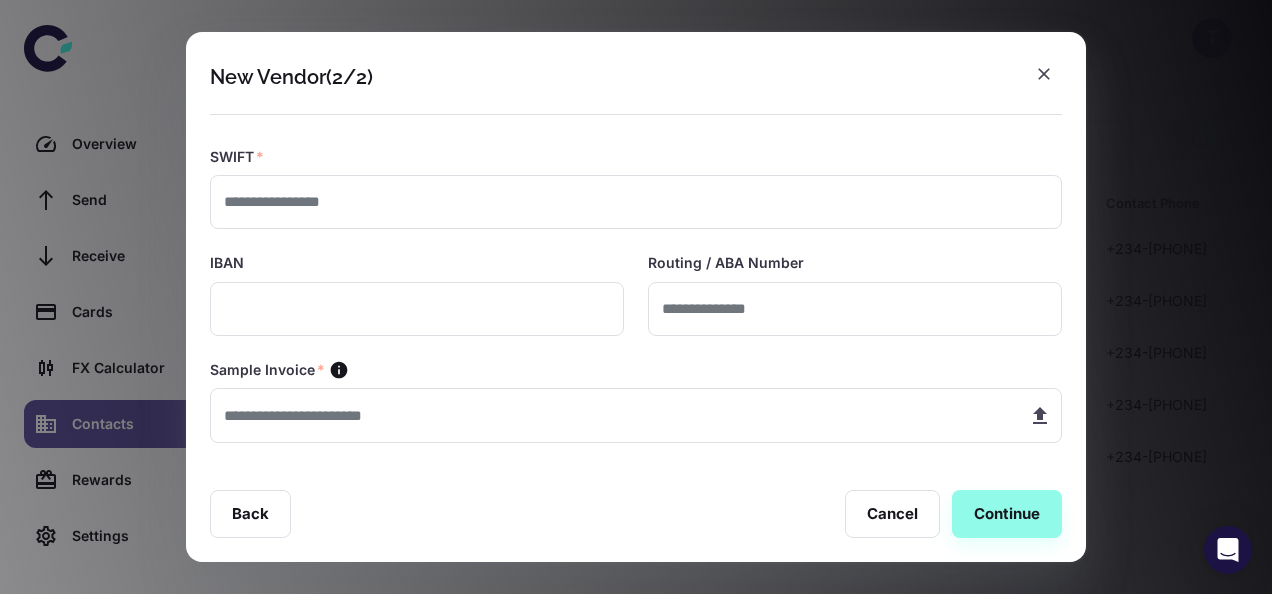 type on "**********" 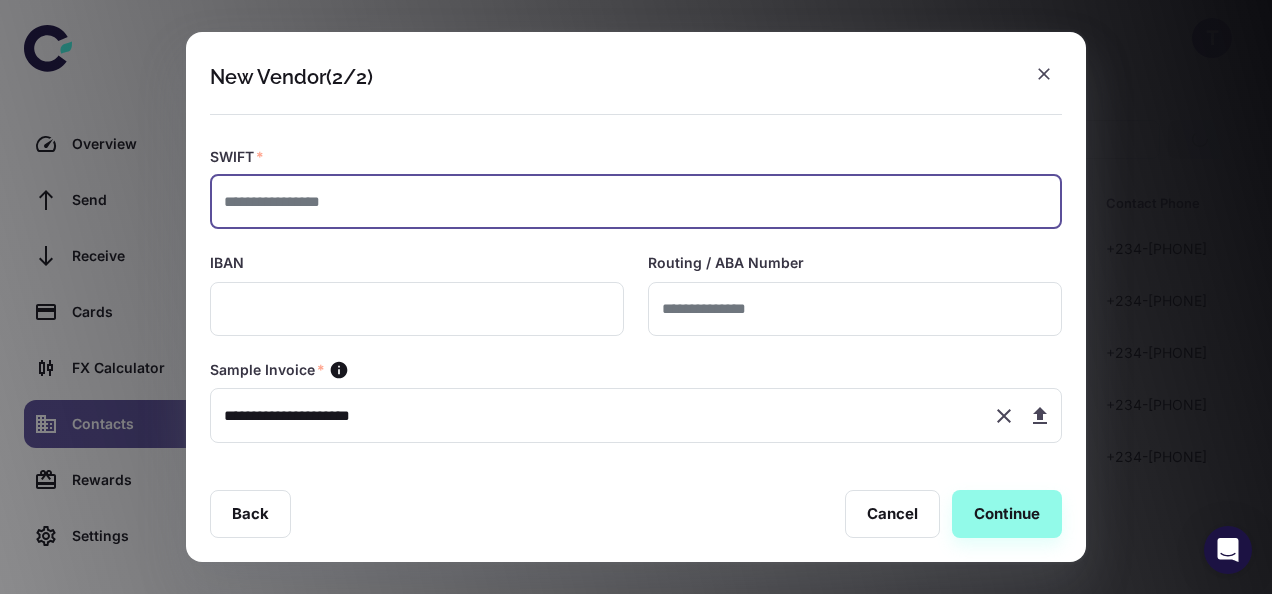 click at bounding box center (636, 202) 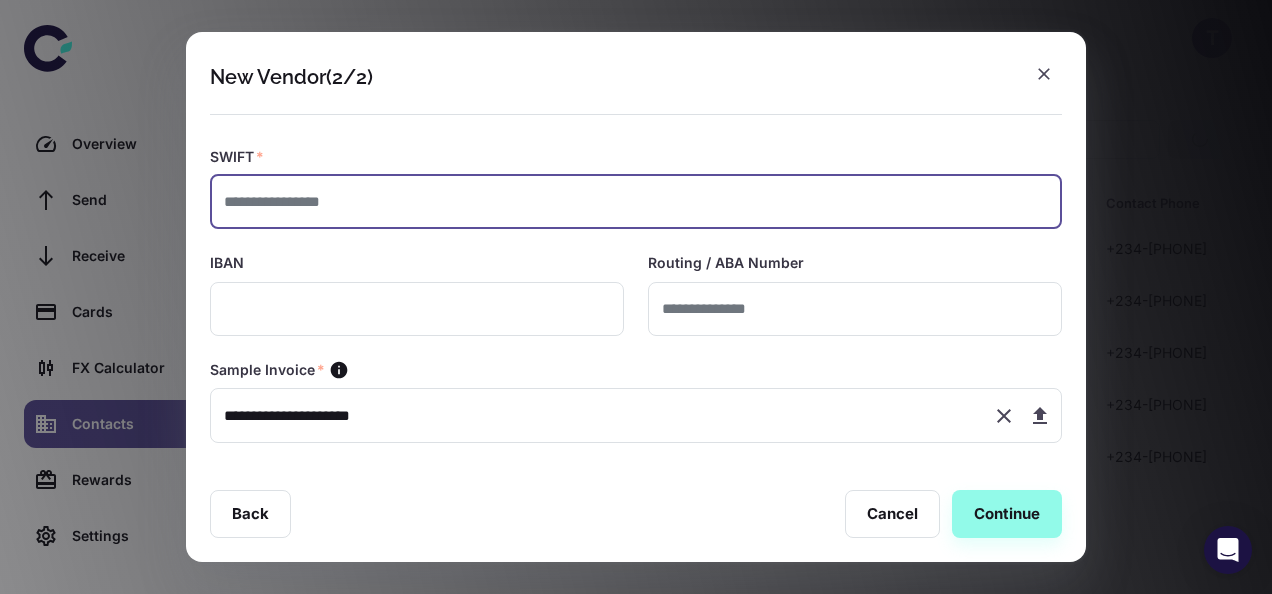 click at bounding box center (636, 202) 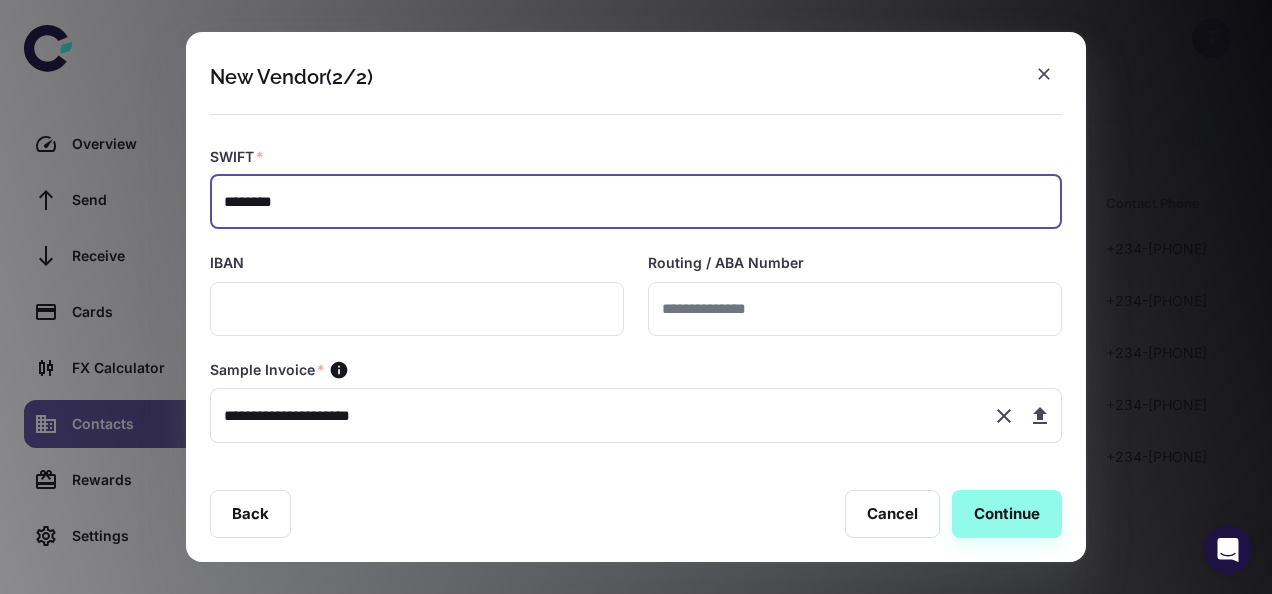 type on "********" 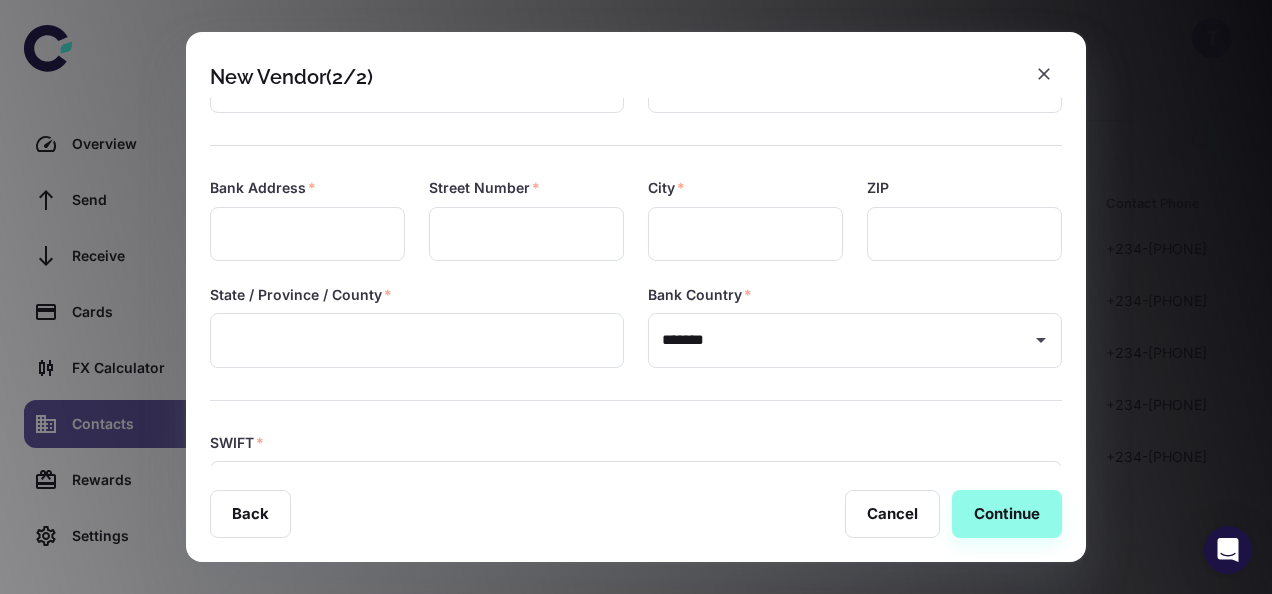 scroll, scrollTop: 192, scrollLeft: 0, axis: vertical 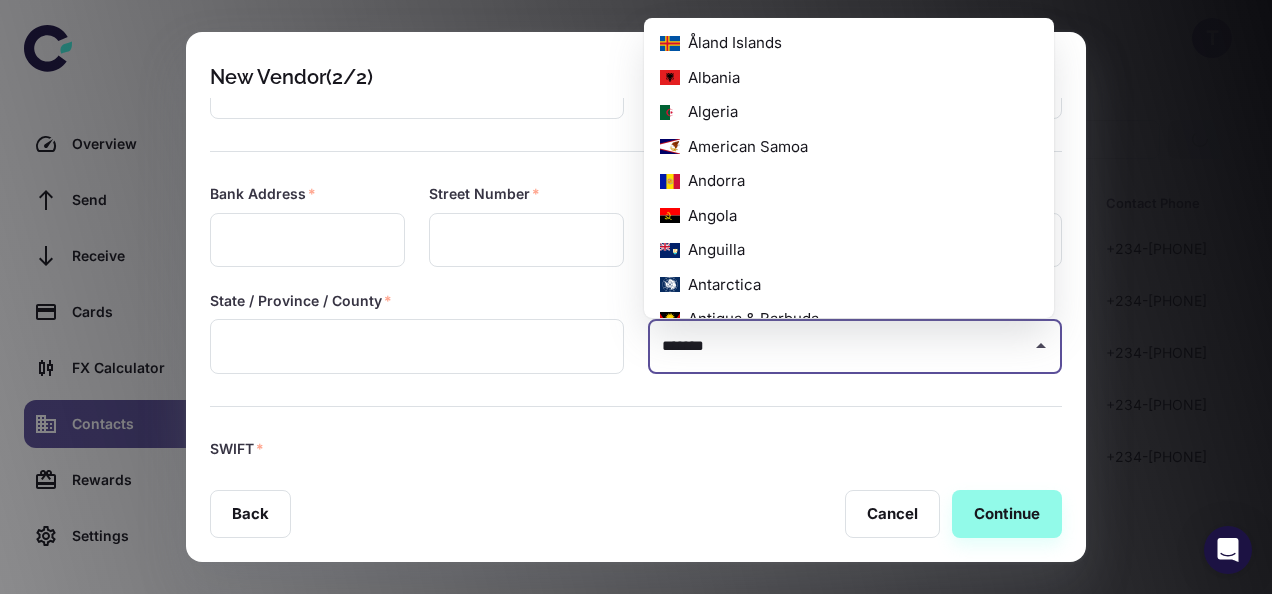 click on "*******" at bounding box center (840, 346) 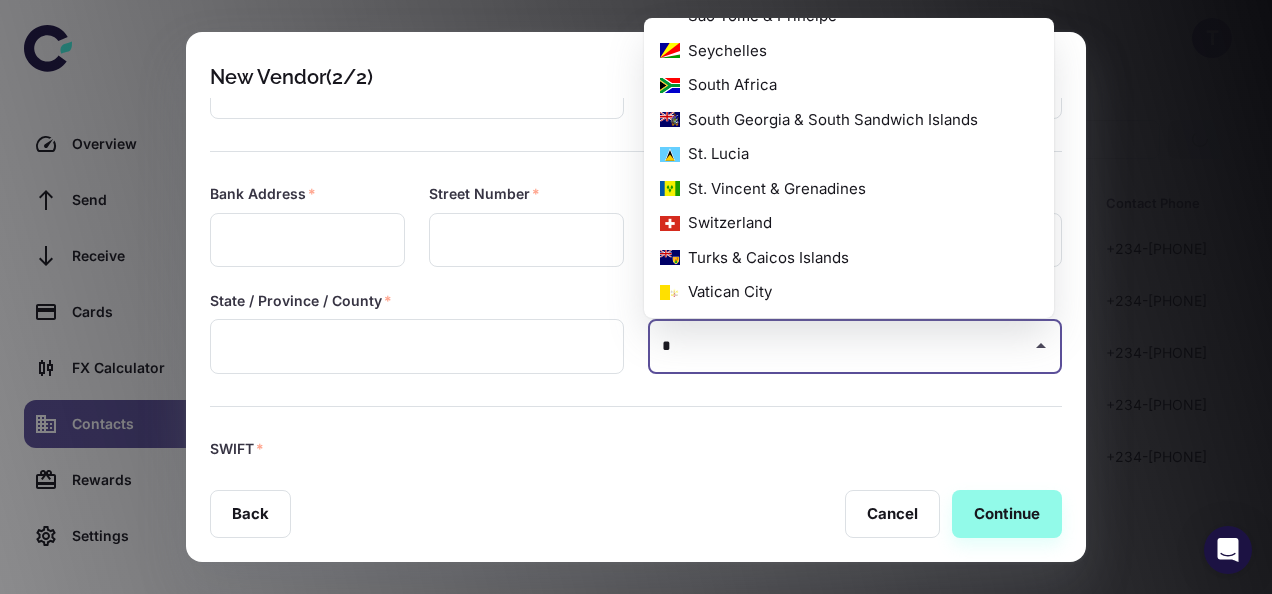 scroll, scrollTop: 0, scrollLeft: 0, axis: both 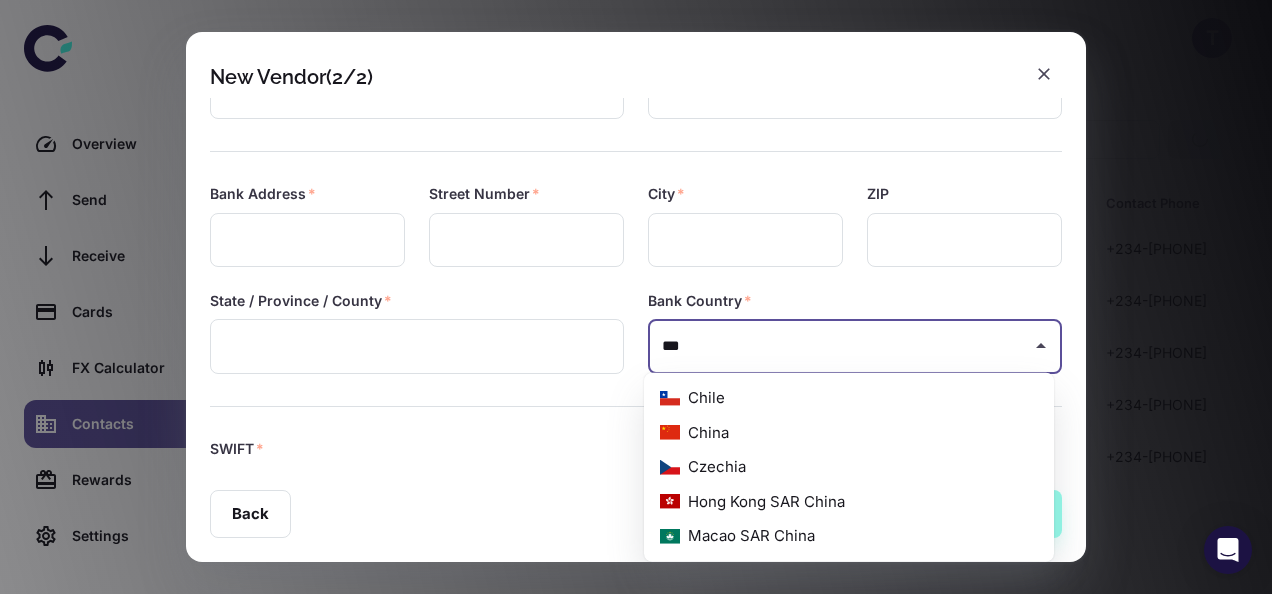 click on "China" at bounding box center [849, 432] 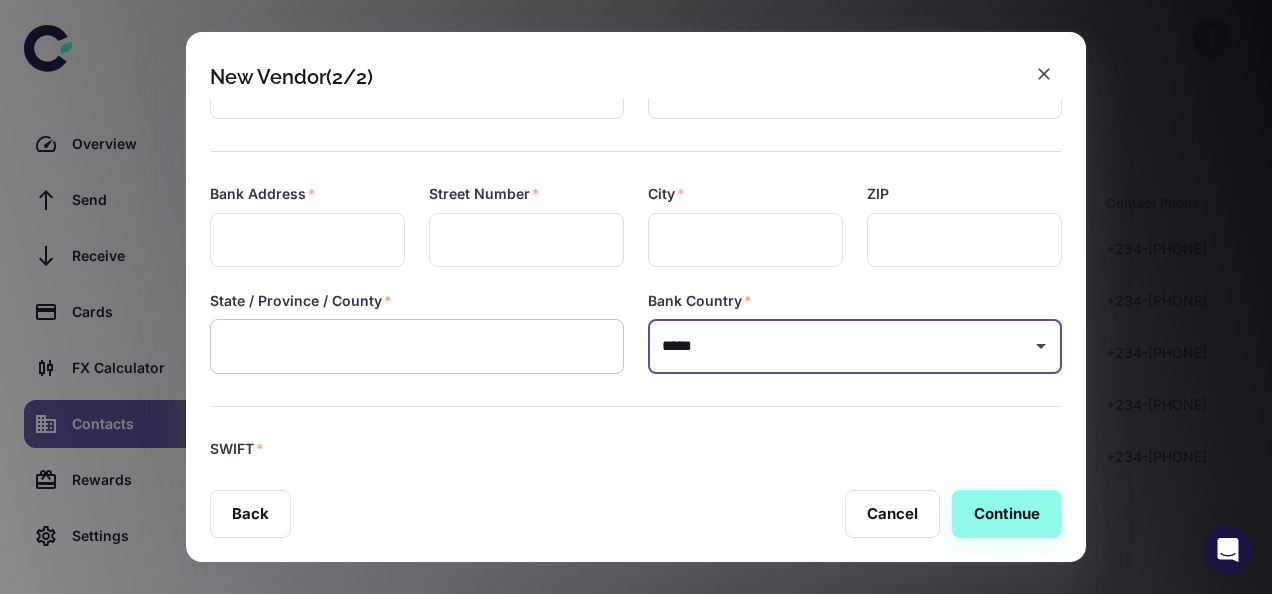 type on "*****" 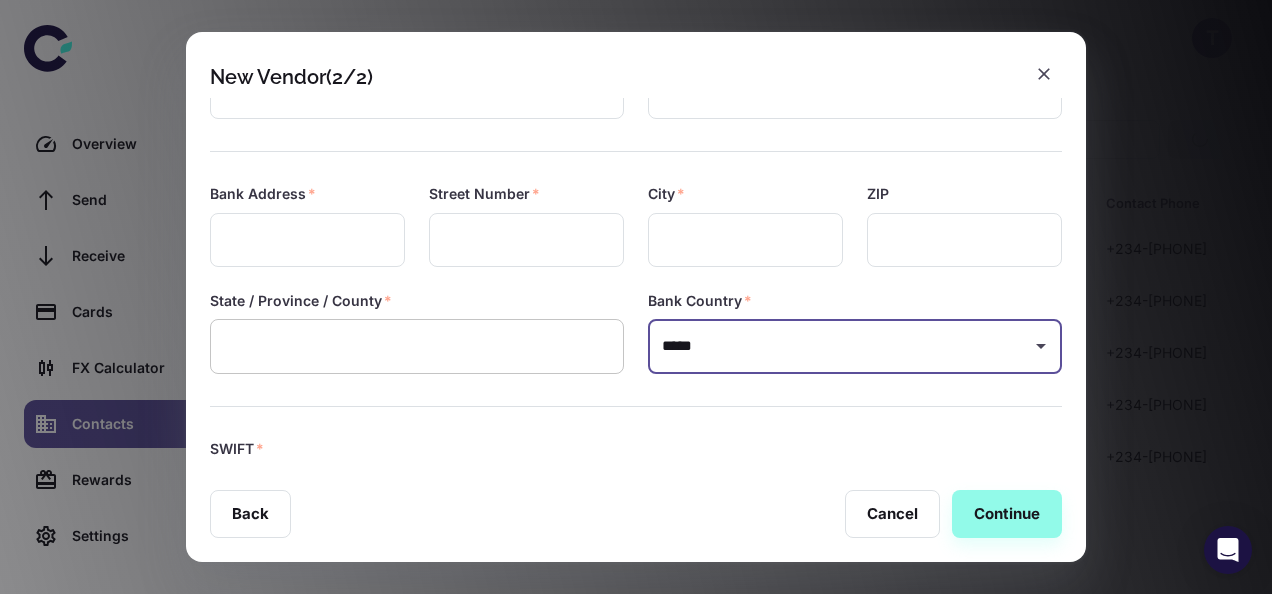 click at bounding box center (417, 346) 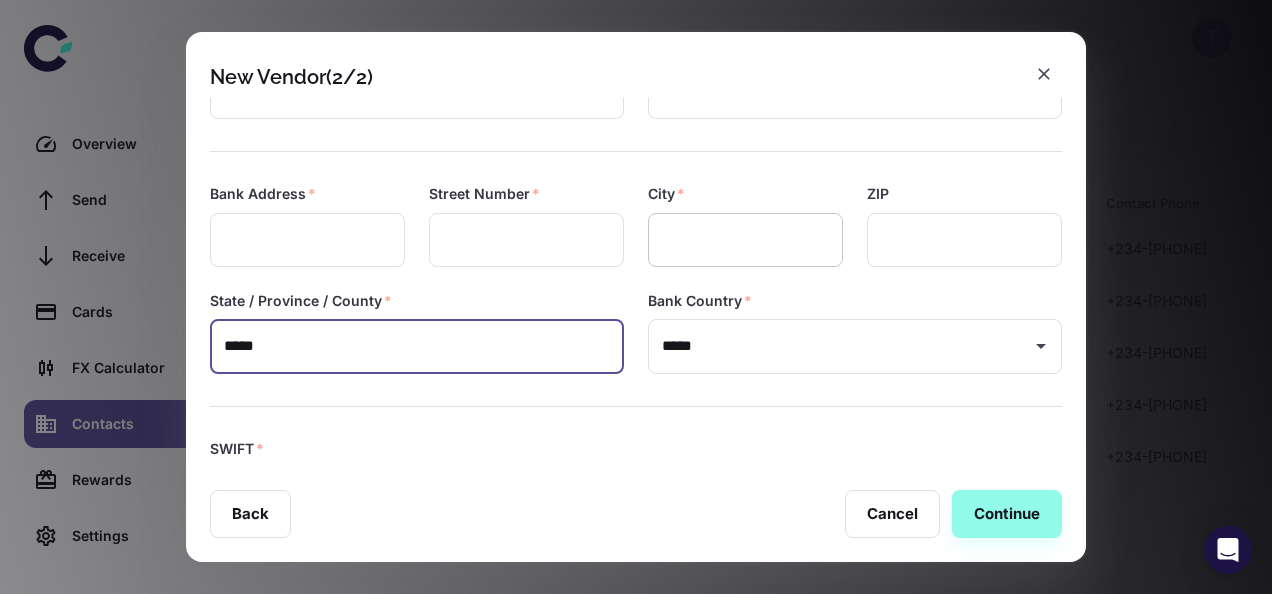 type on "*****" 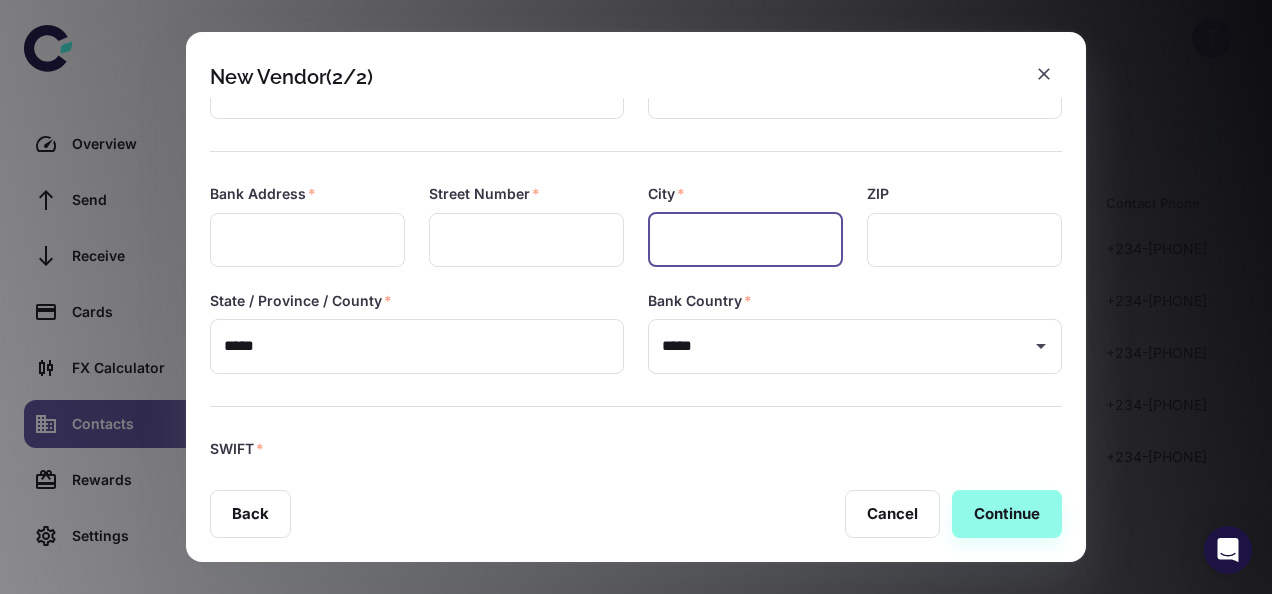click at bounding box center [745, 240] 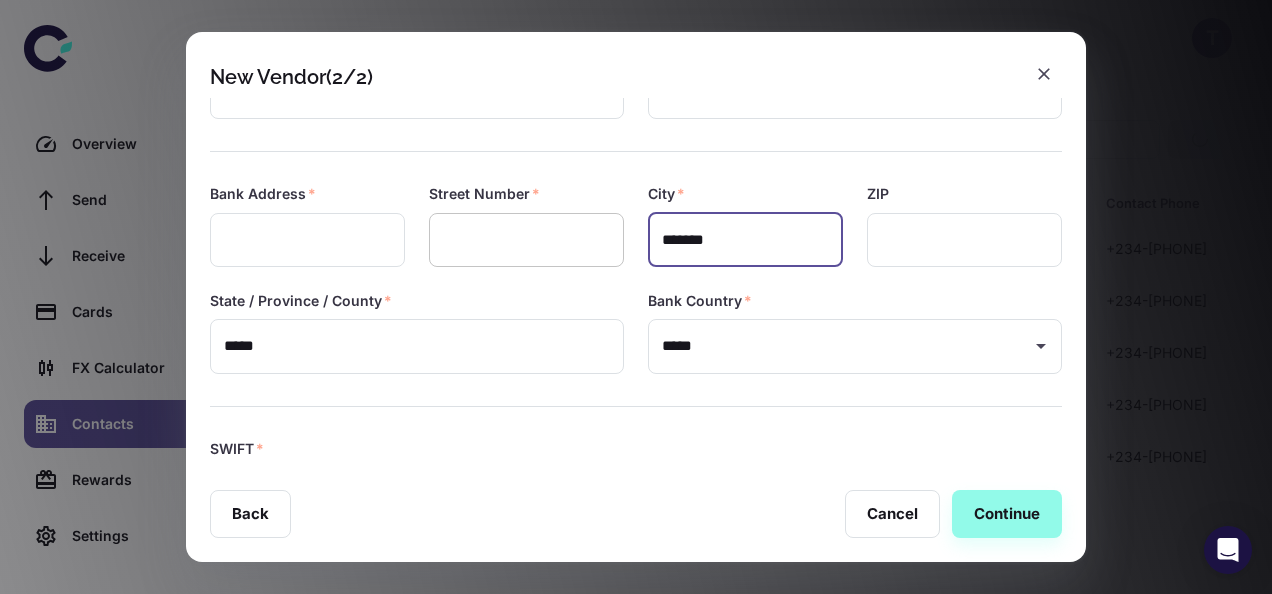 type on "*******" 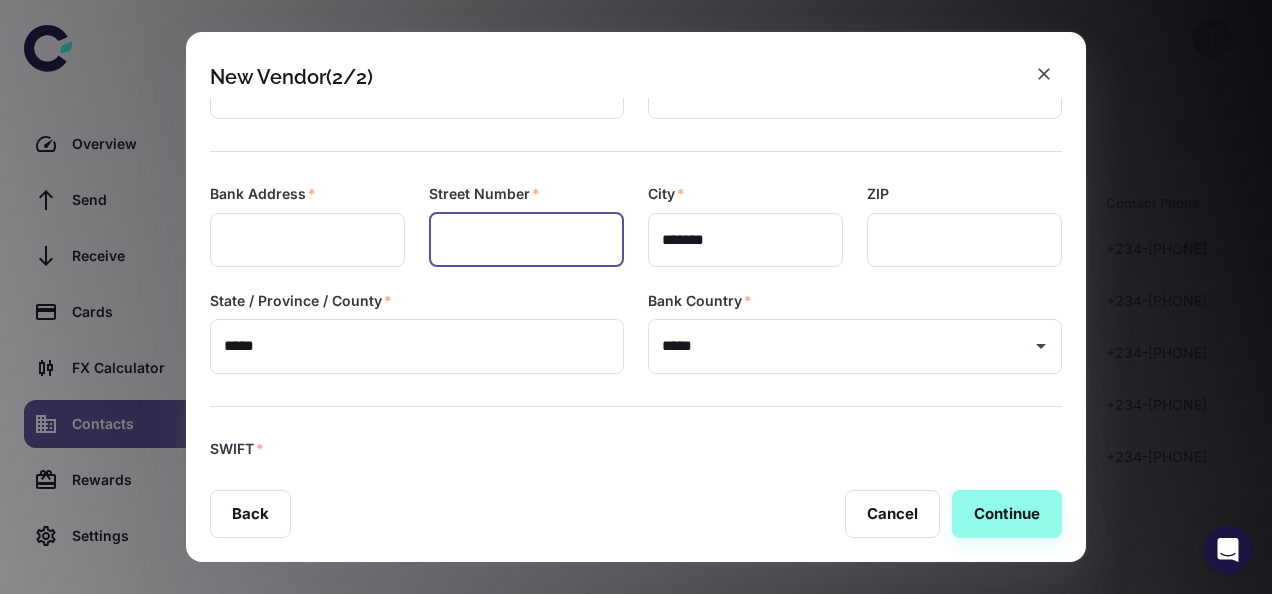 click at bounding box center (526, 240) 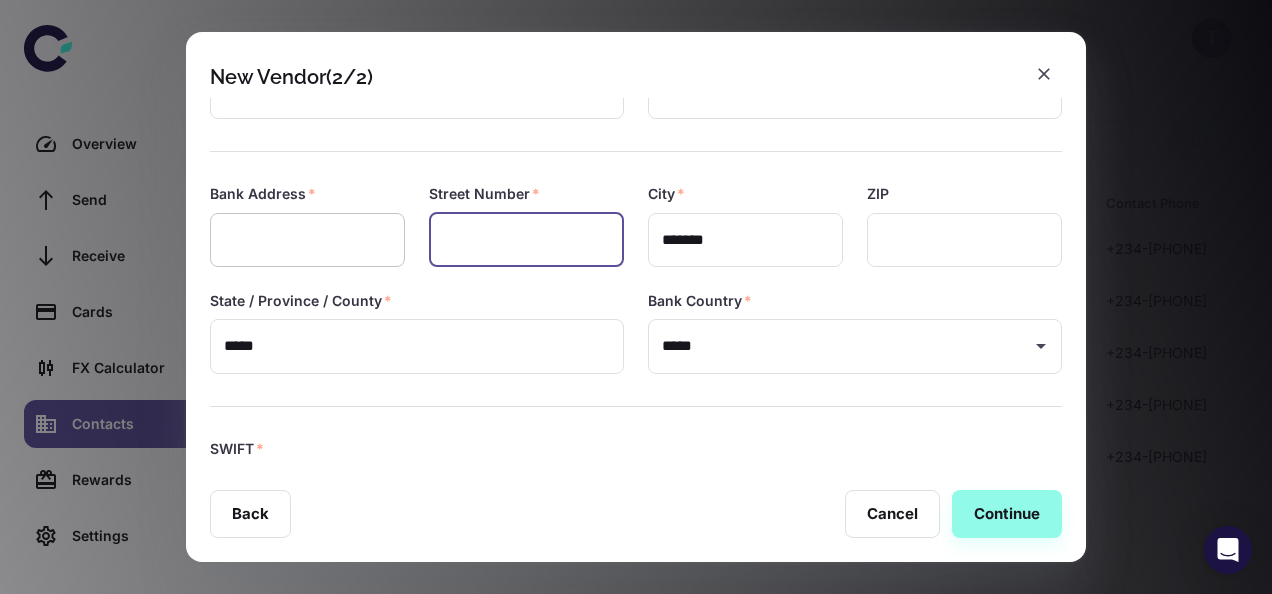 click at bounding box center [307, 240] 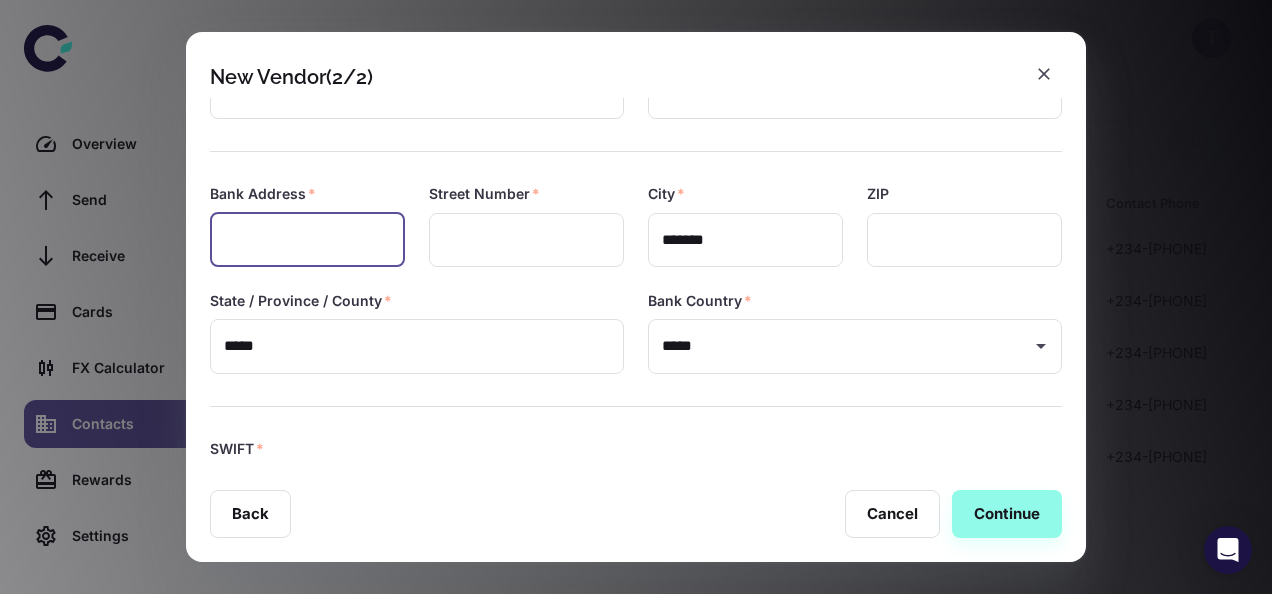 paste on "**********" 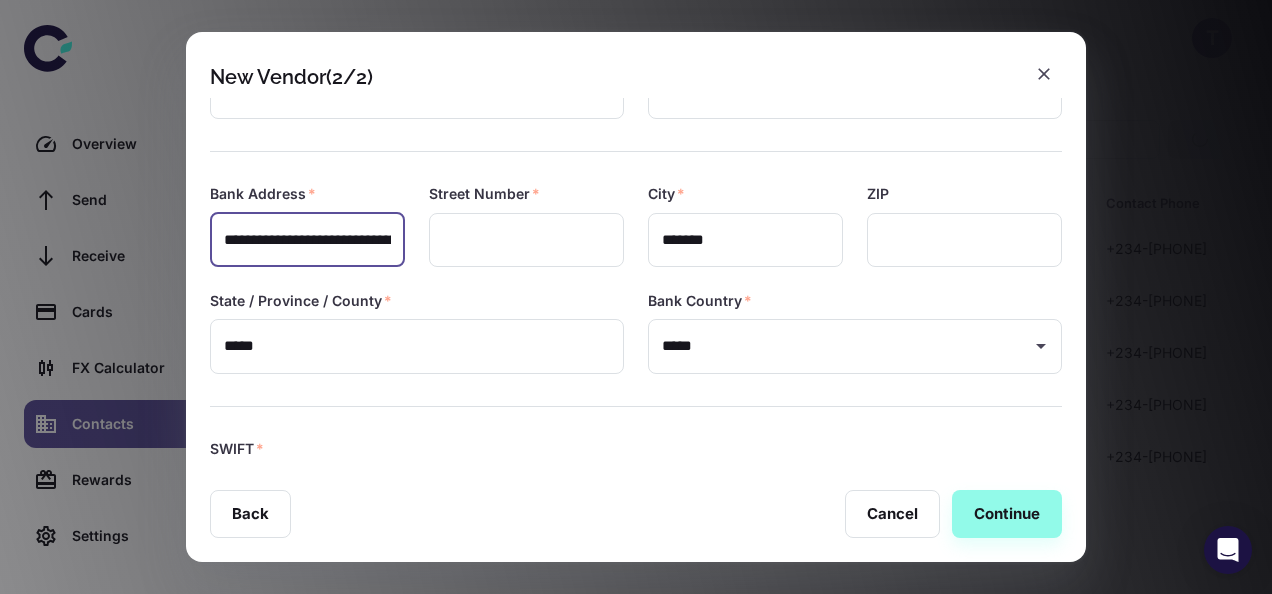 scroll, scrollTop: 0, scrollLeft: 100, axis: horizontal 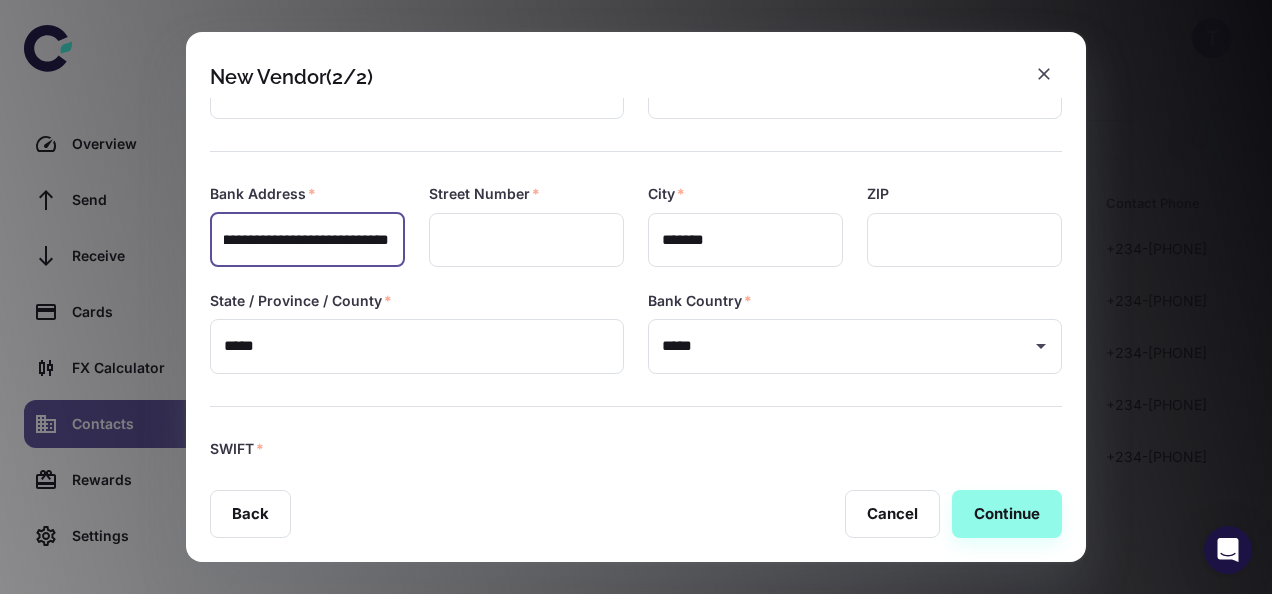 click on "**********" at bounding box center [306, 240] 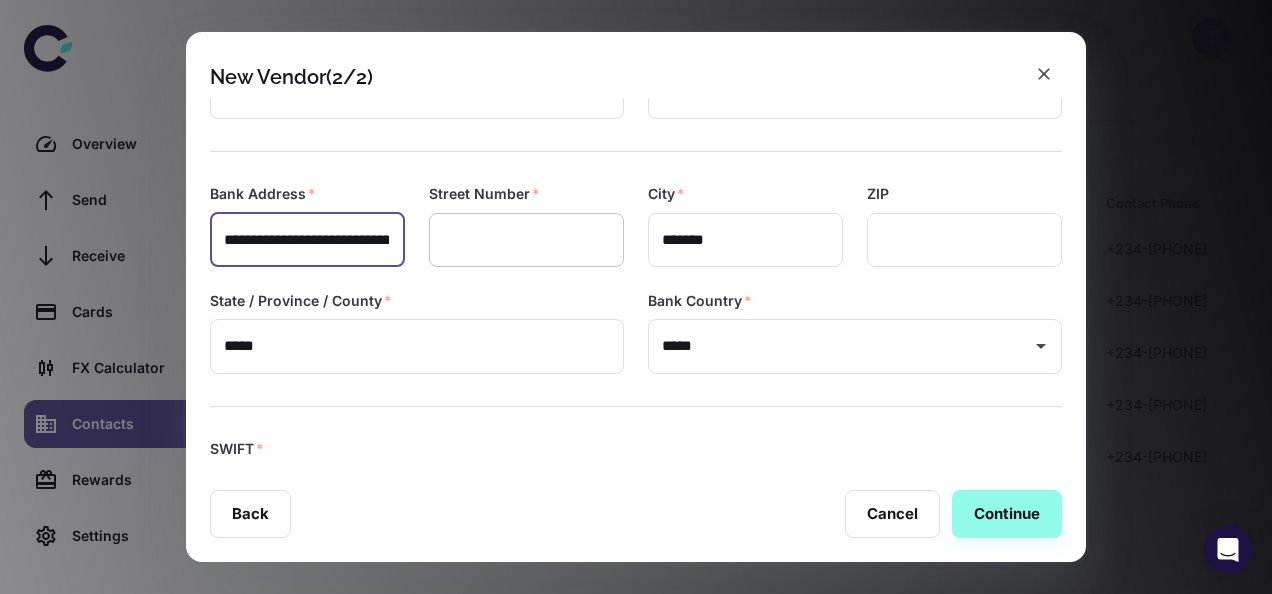 type on "**********" 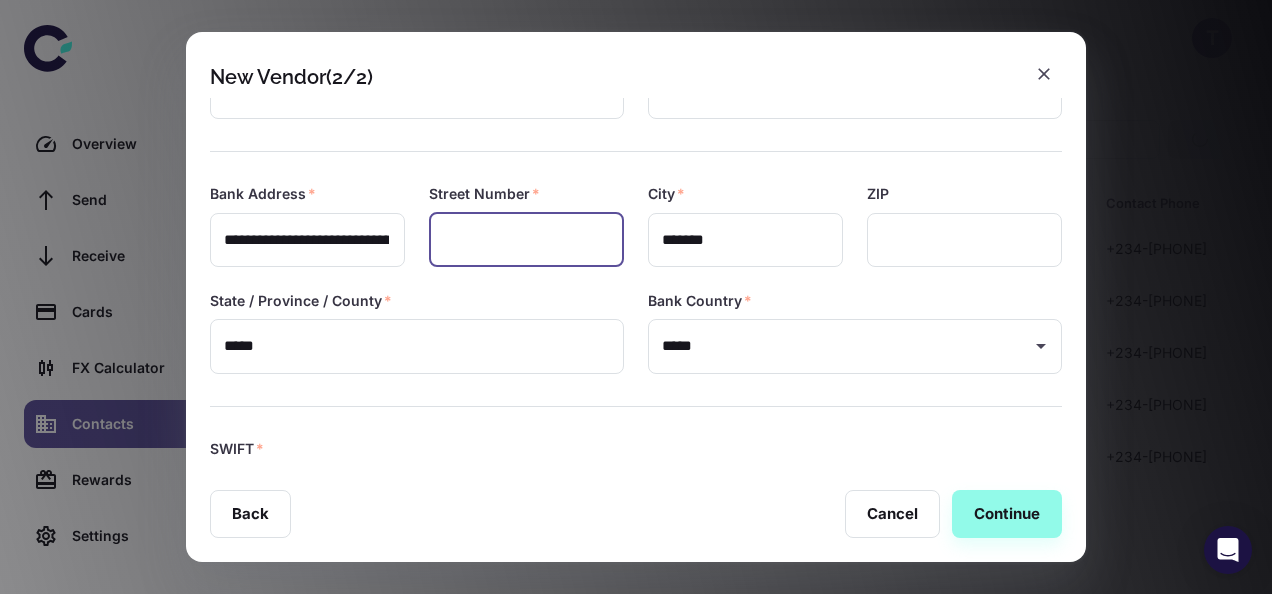 click at bounding box center [526, 240] 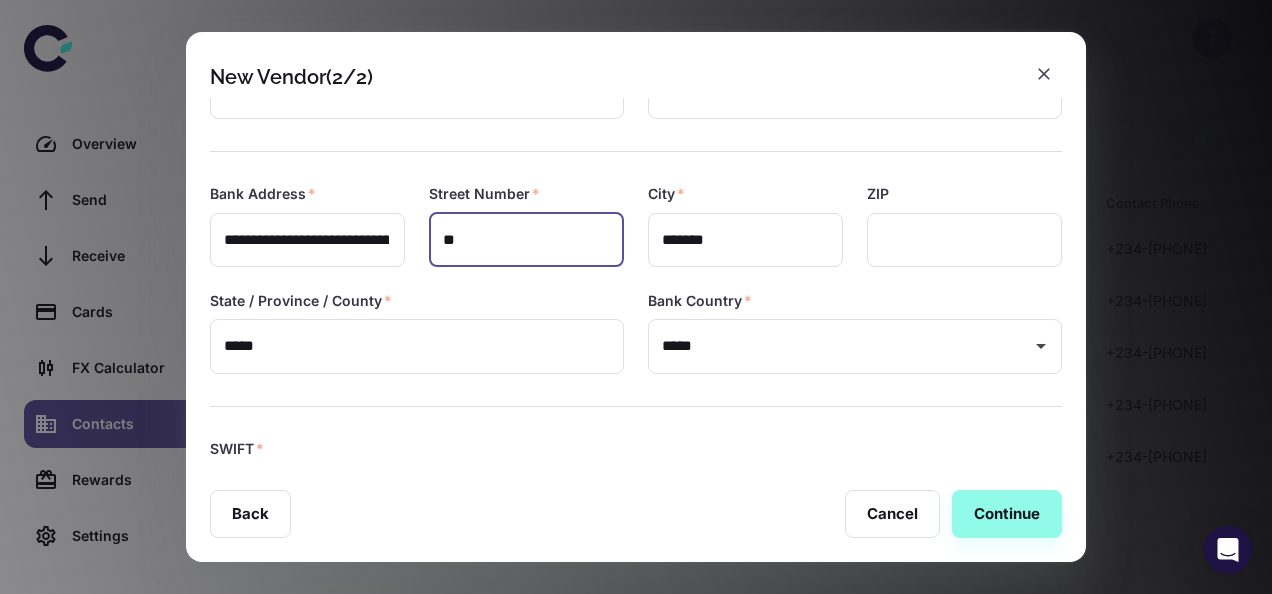 type on "**" 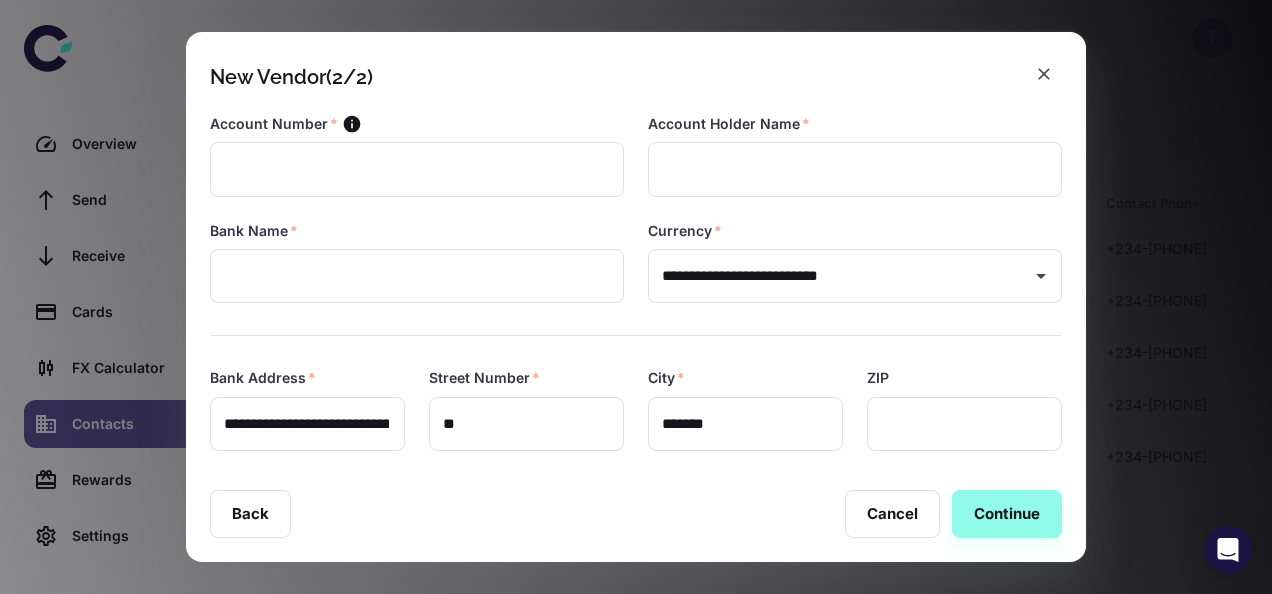 scroll, scrollTop: 0, scrollLeft: 0, axis: both 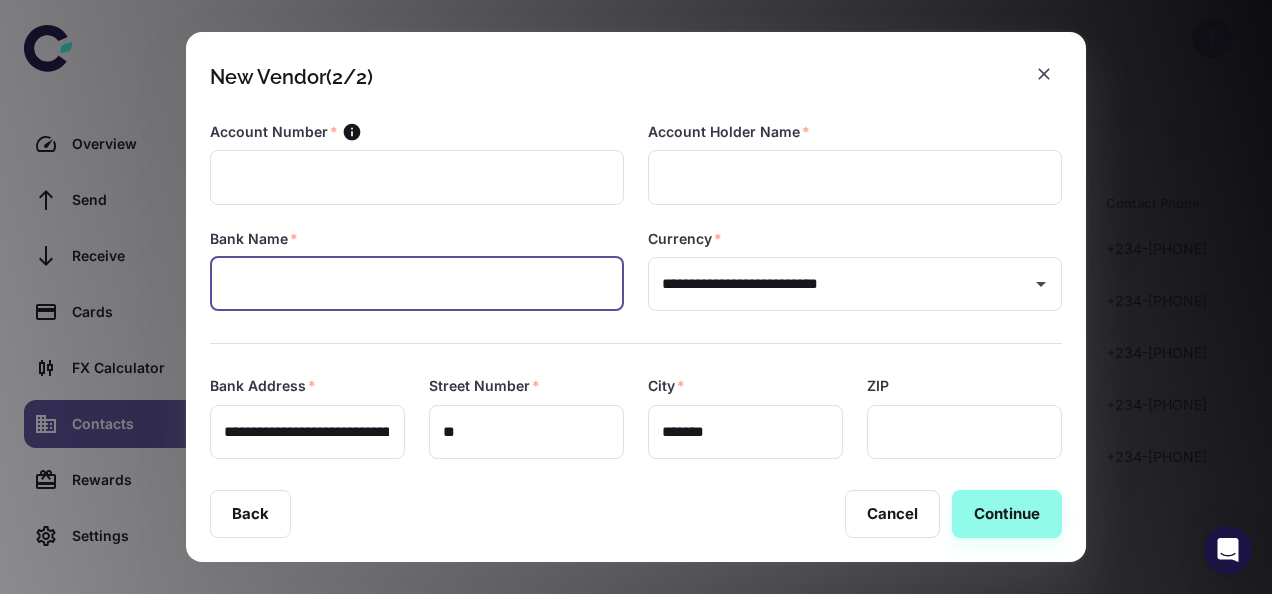 click at bounding box center (417, 284) 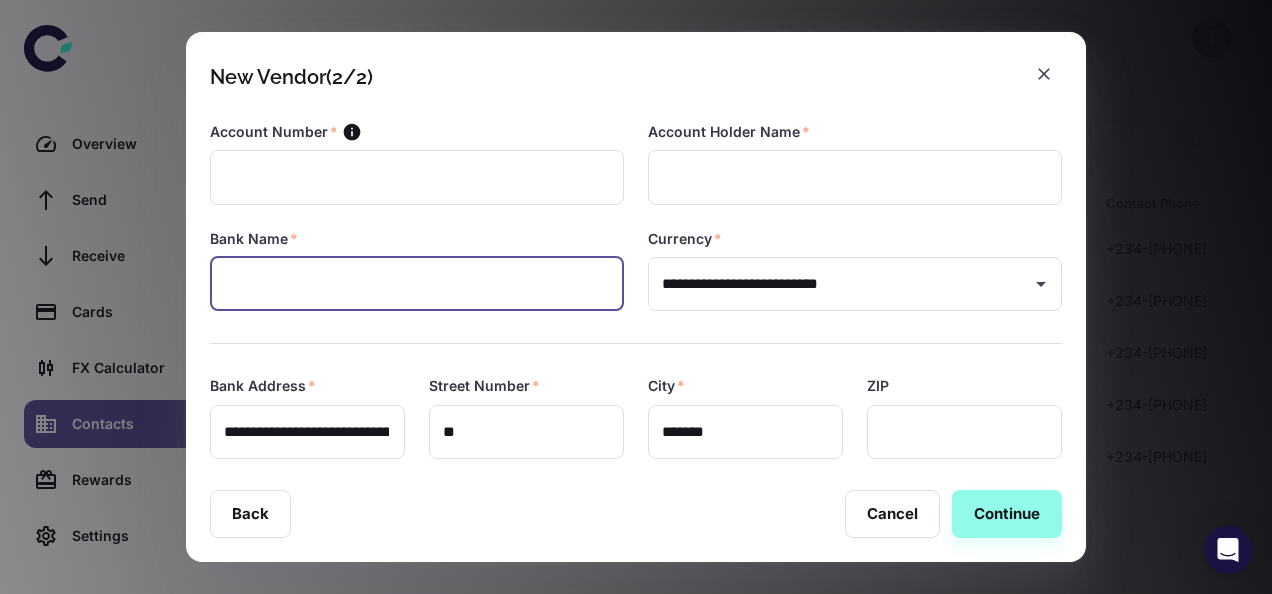 click at bounding box center [417, 284] 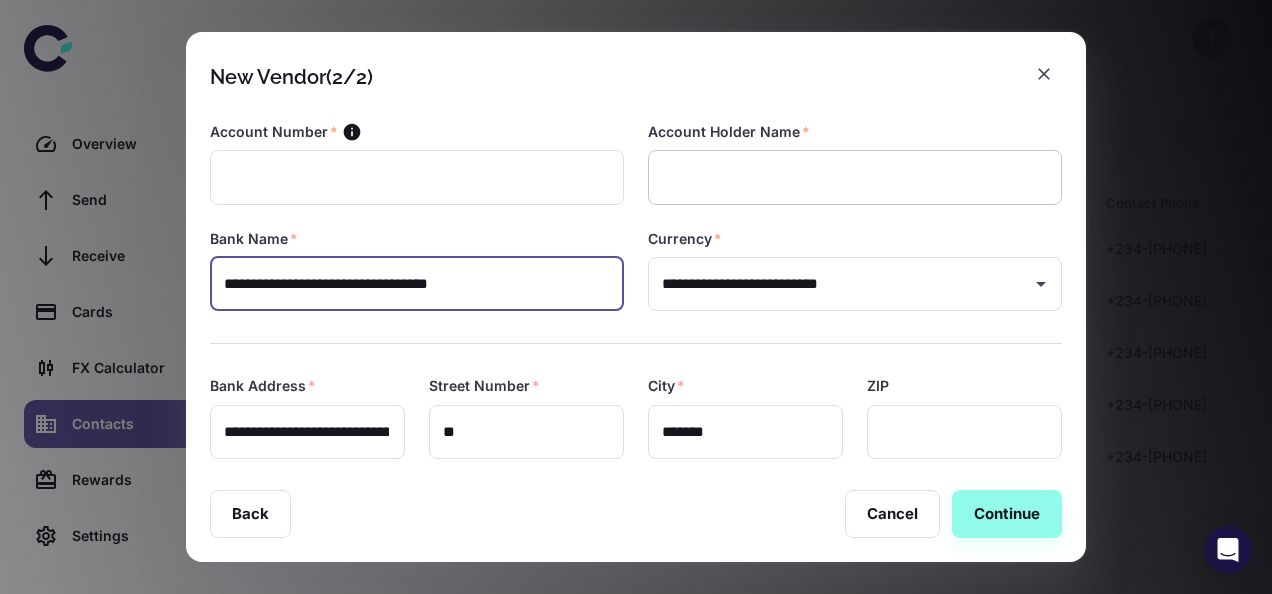 type on "**********" 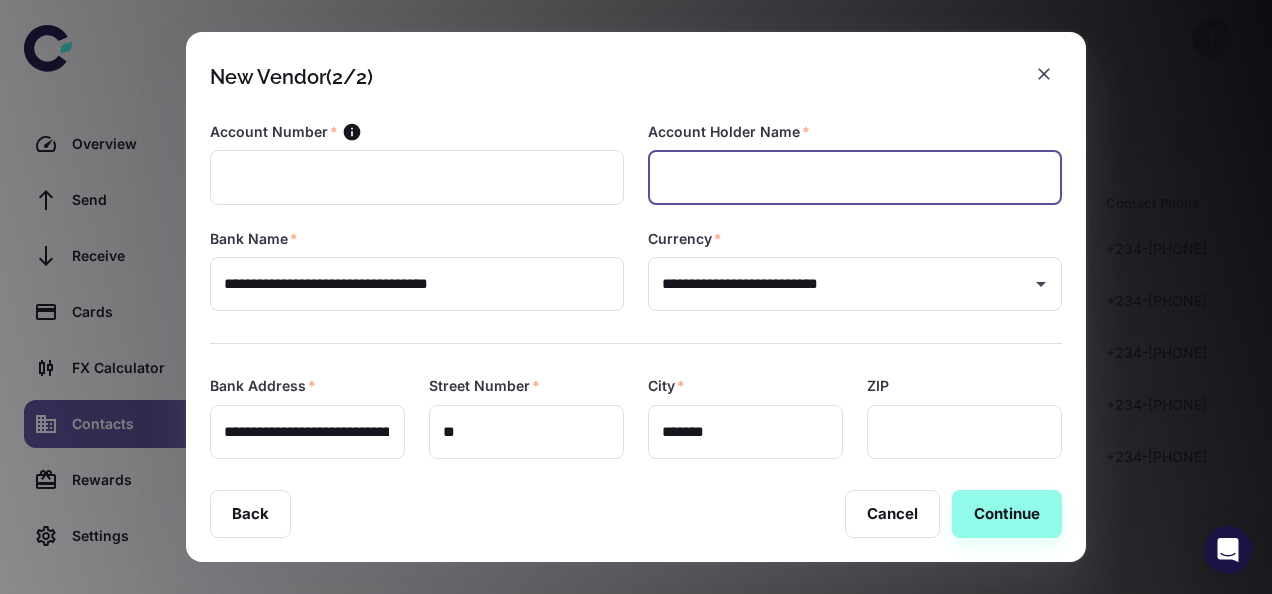 click at bounding box center (855, 177) 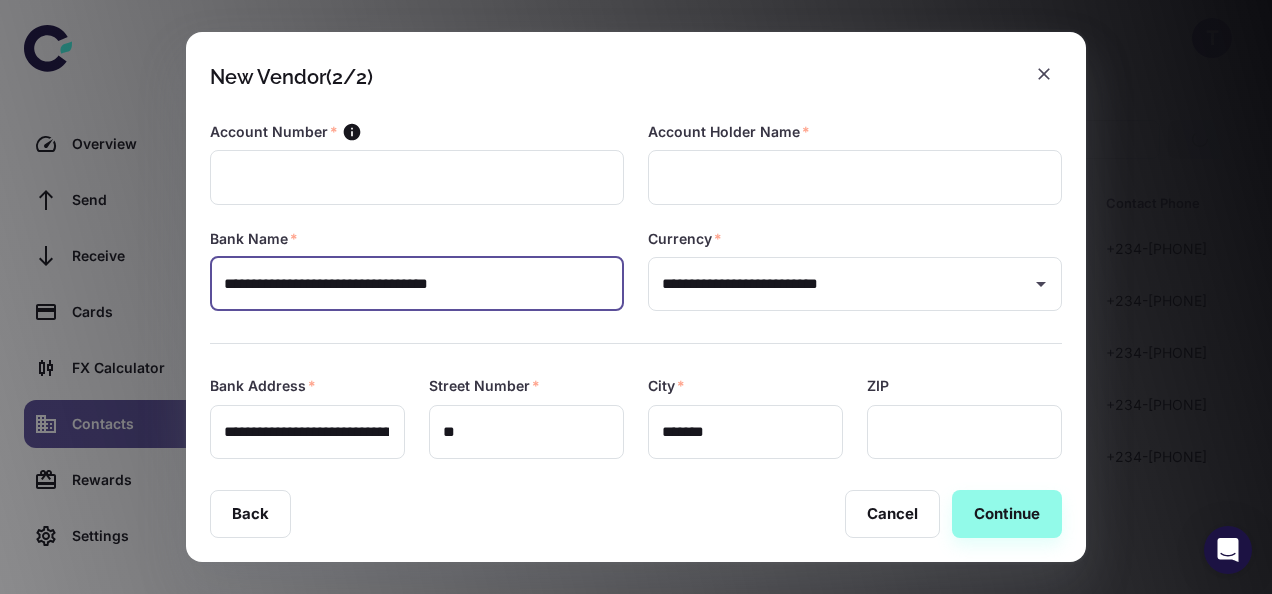 click on "**********" at bounding box center (417, 284) 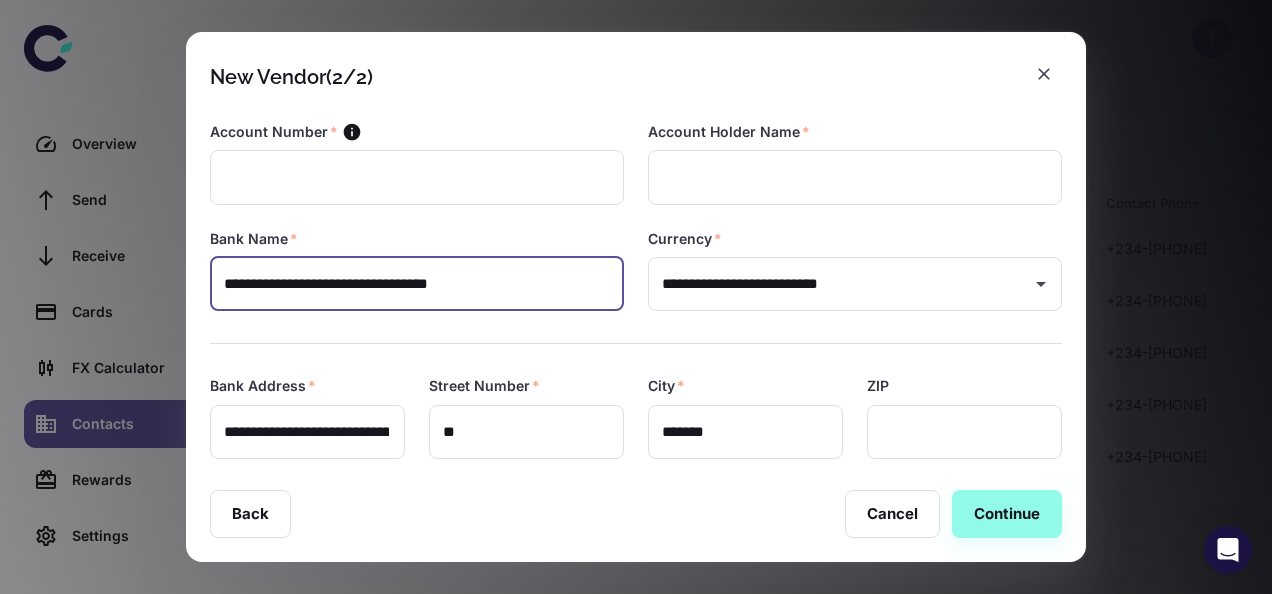 click on "**********" at bounding box center (417, 284) 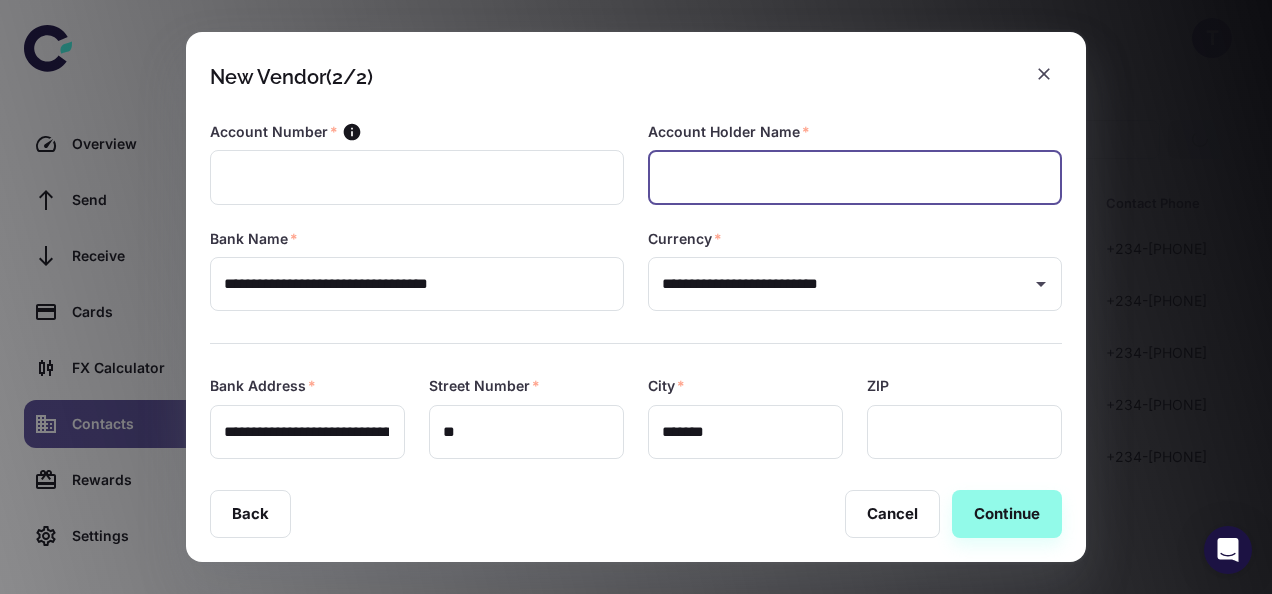click at bounding box center (855, 177) 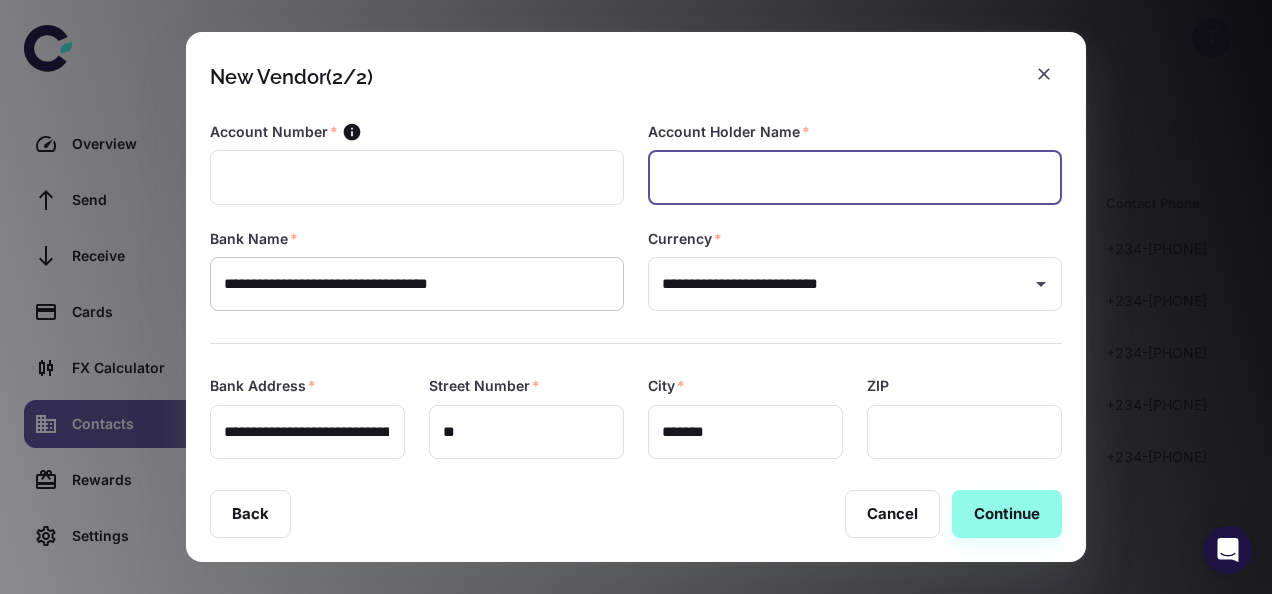 paste on "**********" 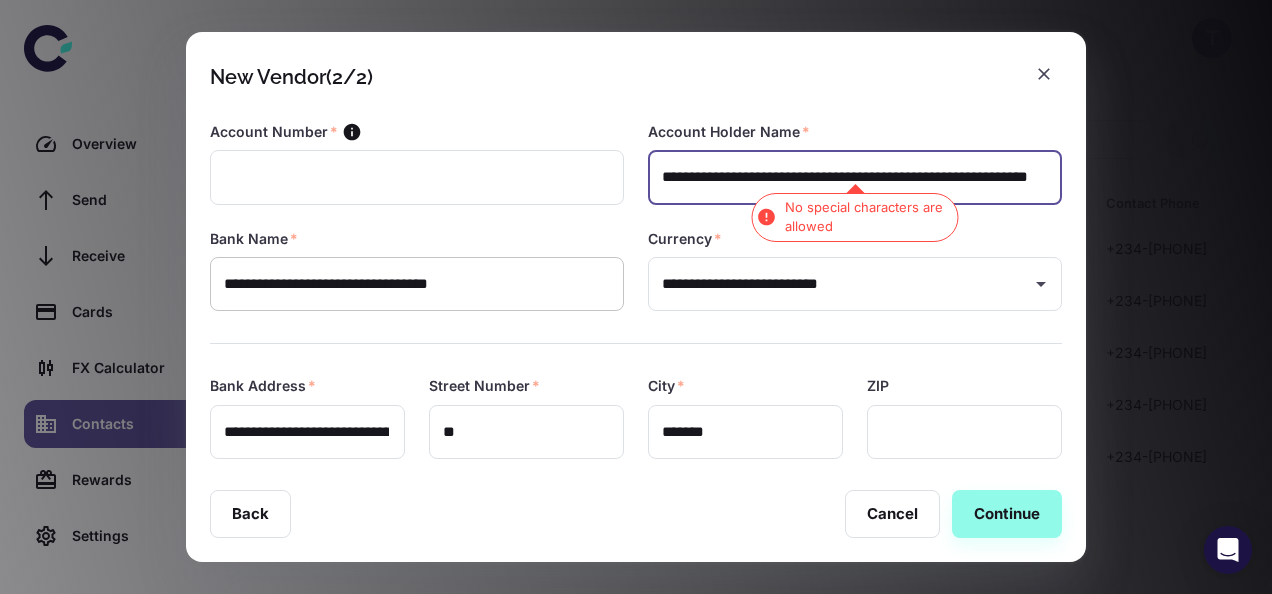 scroll, scrollTop: 0, scrollLeft: 114, axis: horizontal 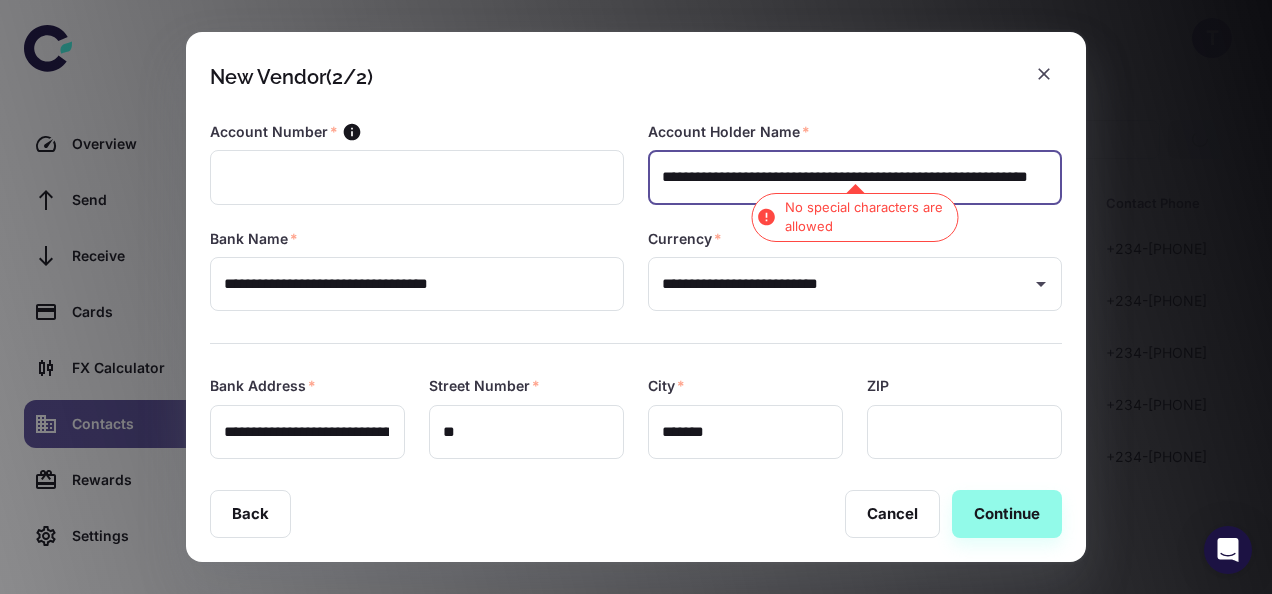 click on "**********" at bounding box center (853, 177) 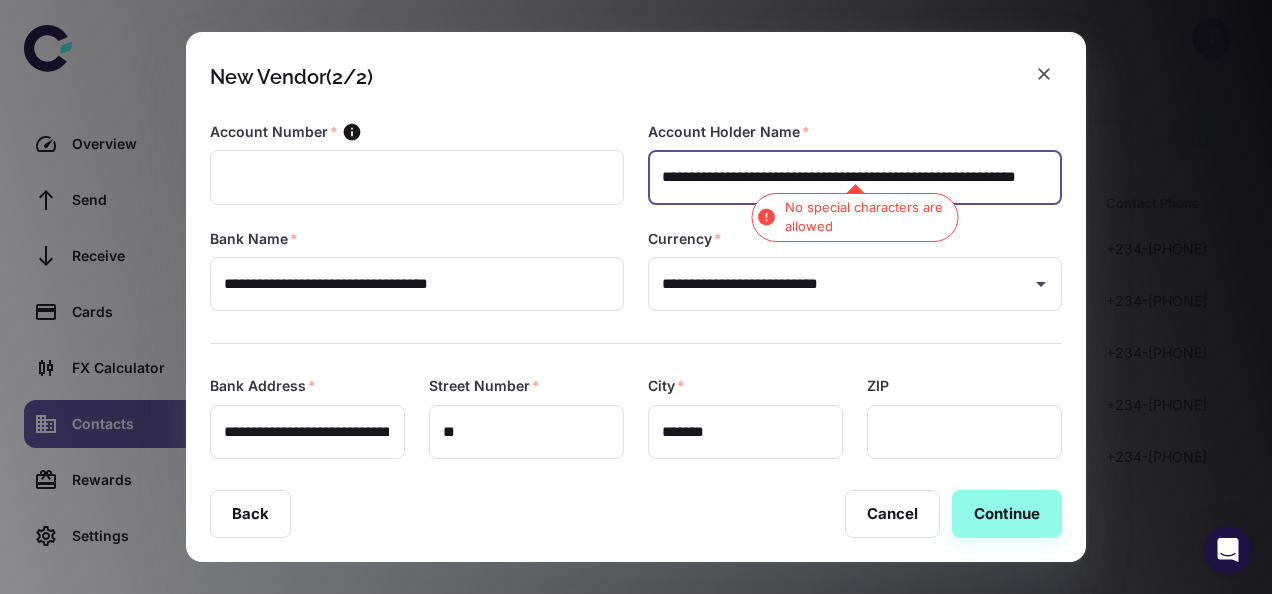 scroll, scrollTop: 0, scrollLeft: 106, axis: horizontal 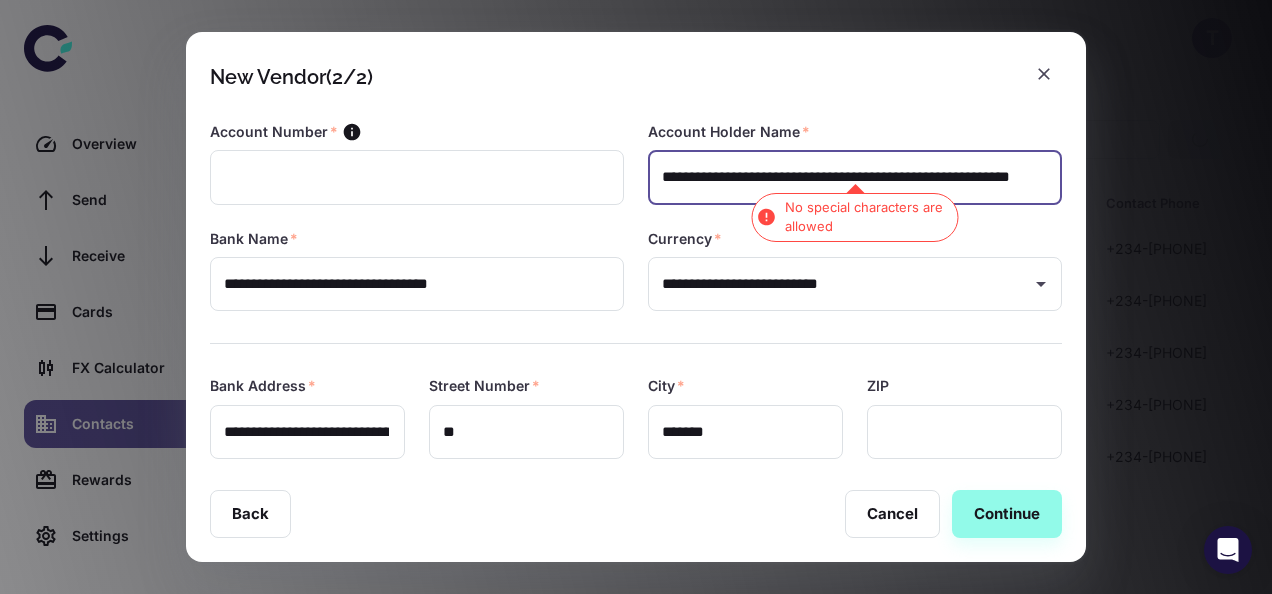 click on "**********" at bounding box center (853, 177) 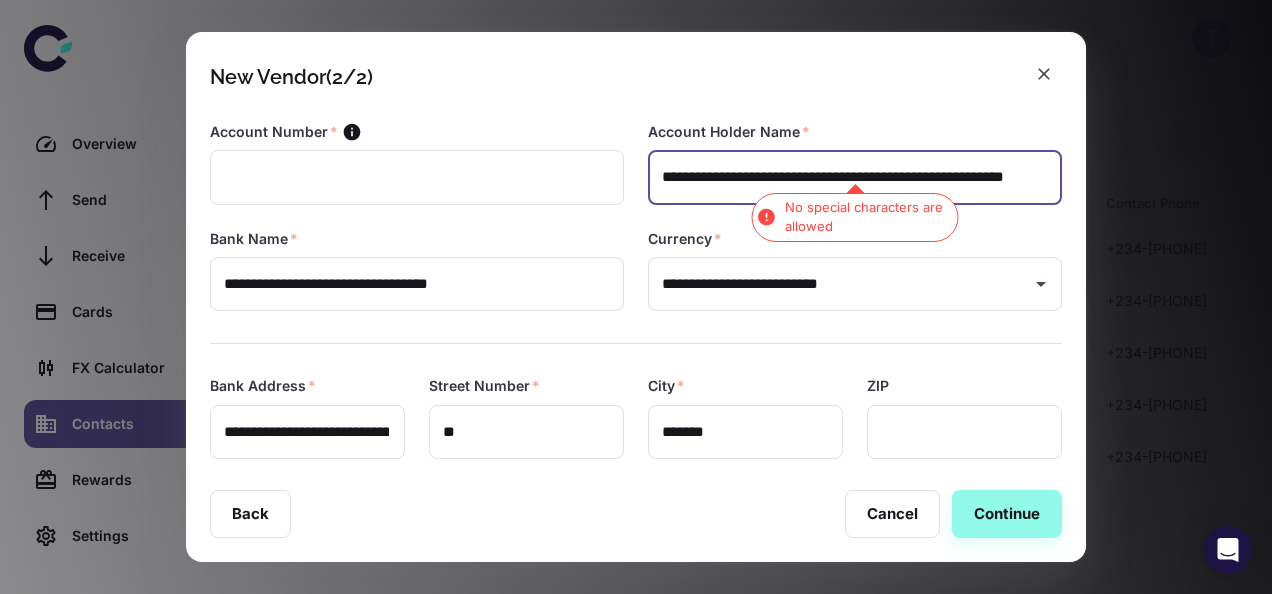 scroll, scrollTop: 0, scrollLeft: 98, axis: horizontal 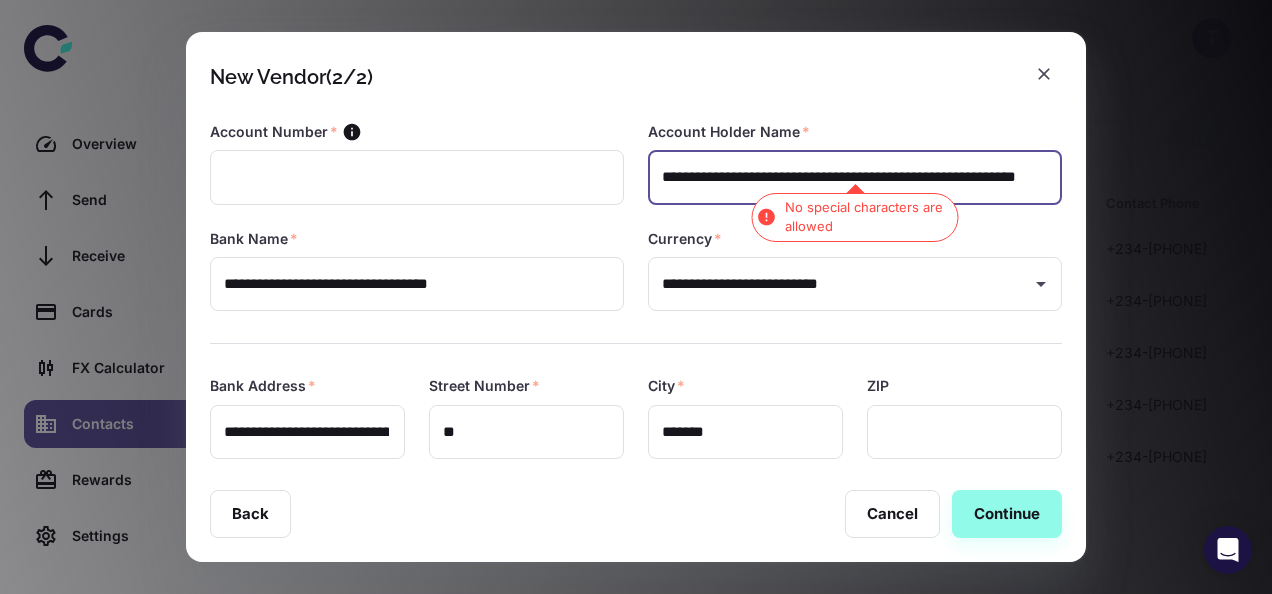 click on "**********" at bounding box center [853, 177] 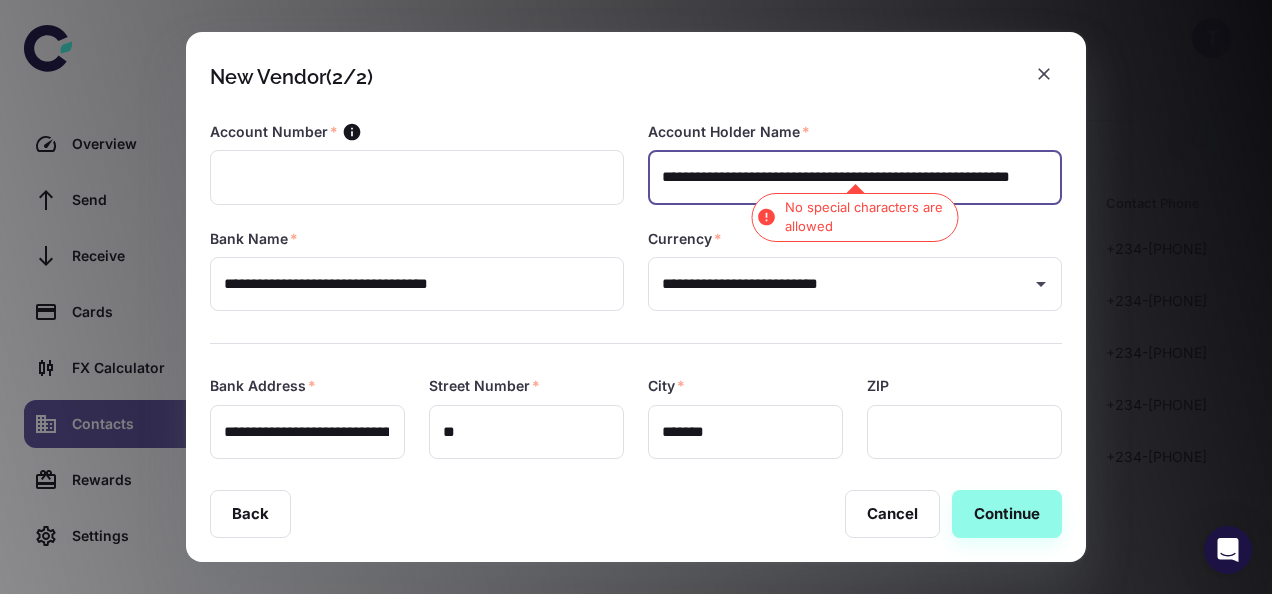click on "**********" at bounding box center (853, 177) 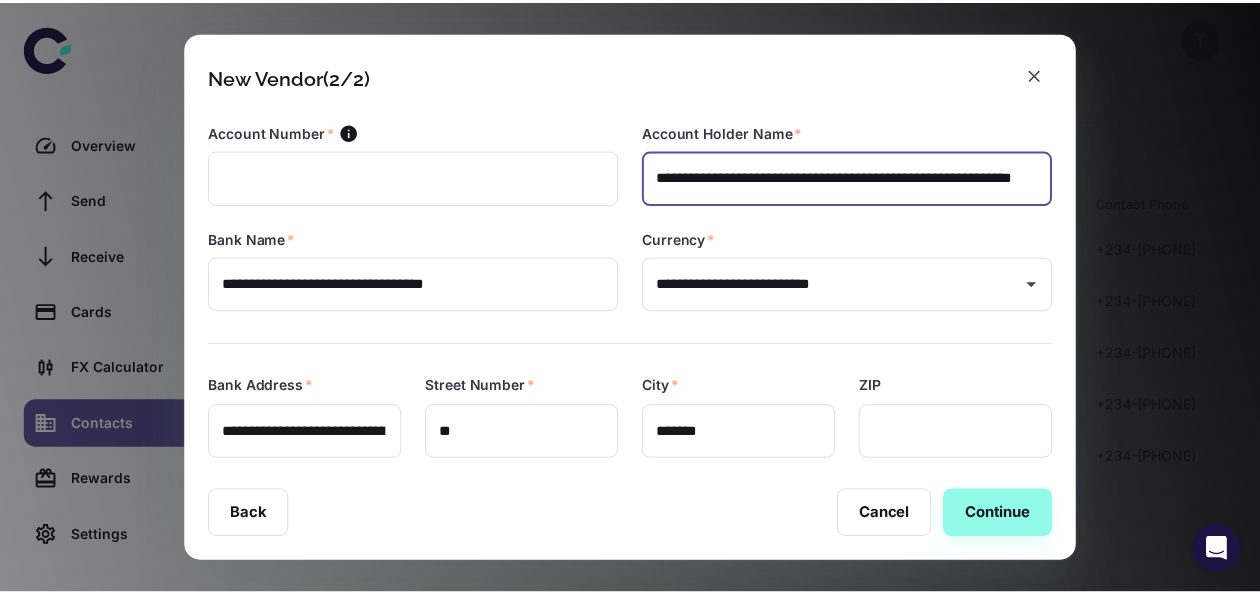 scroll, scrollTop: 0, scrollLeft: 0, axis: both 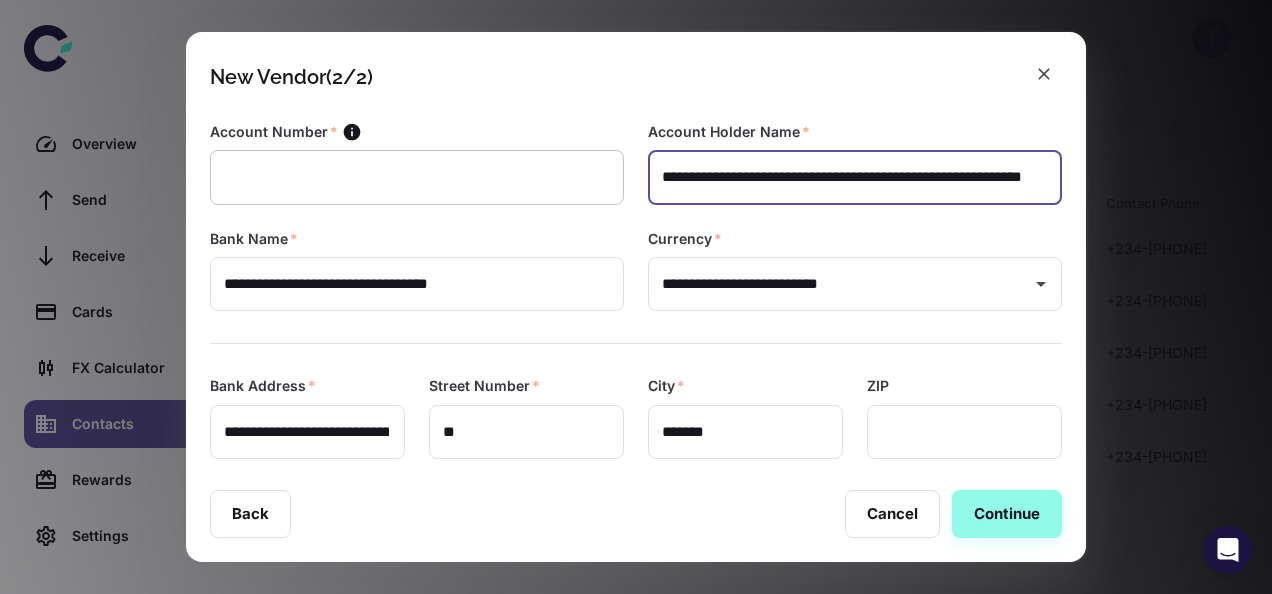 type on "**********" 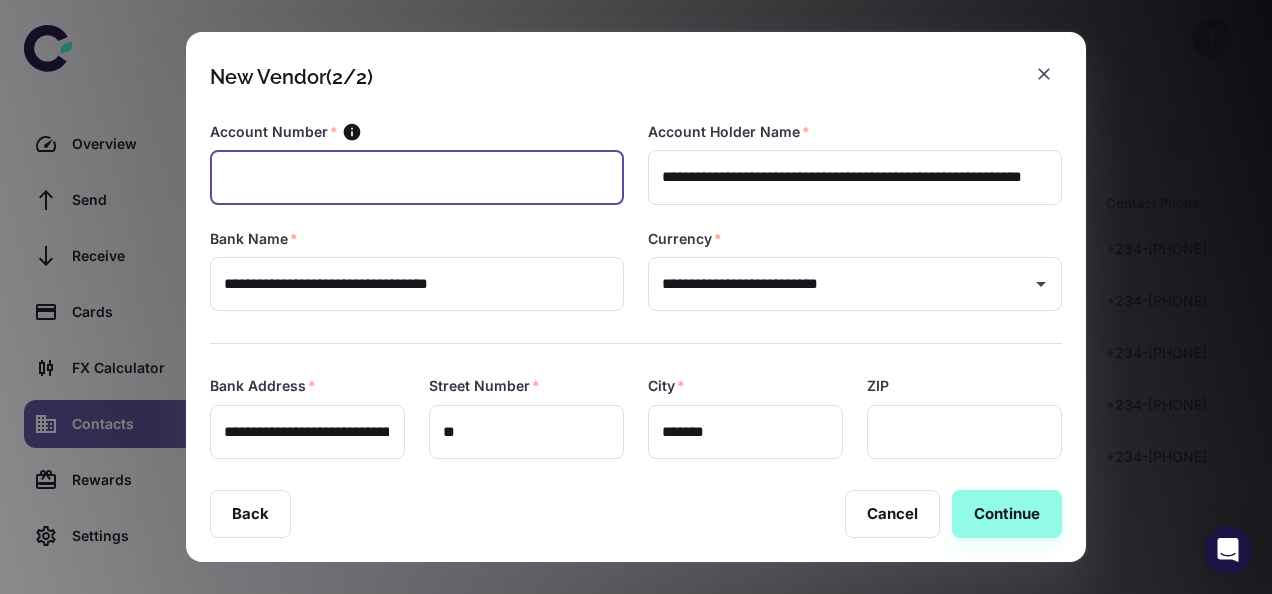 click at bounding box center [417, 177] 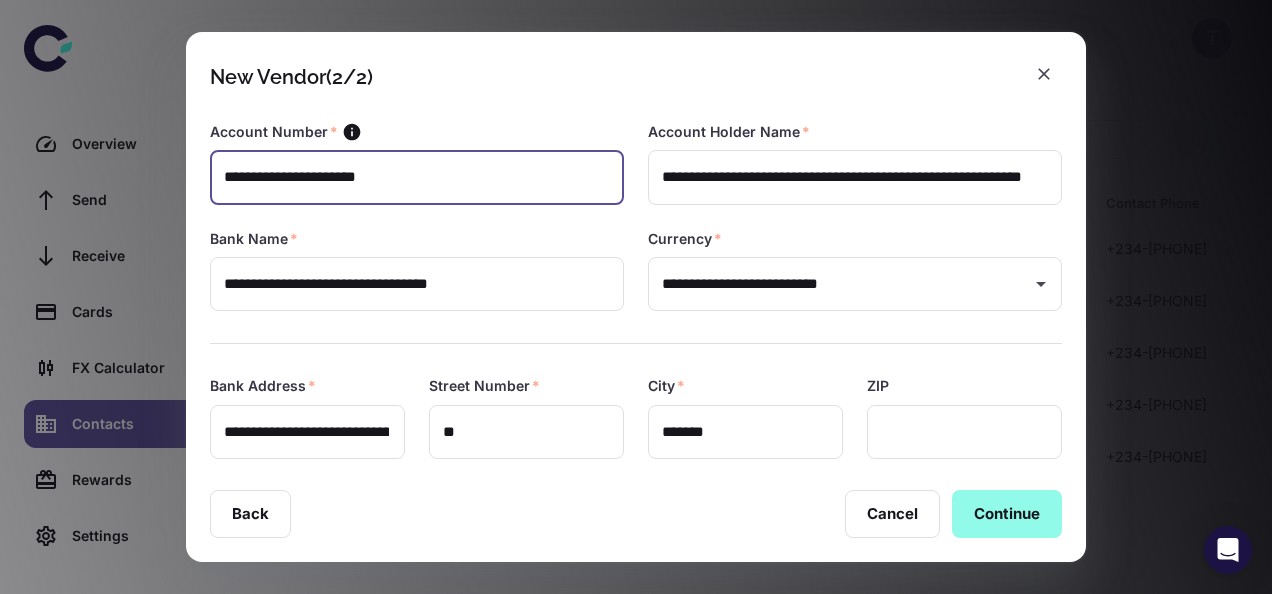 type on "**********" 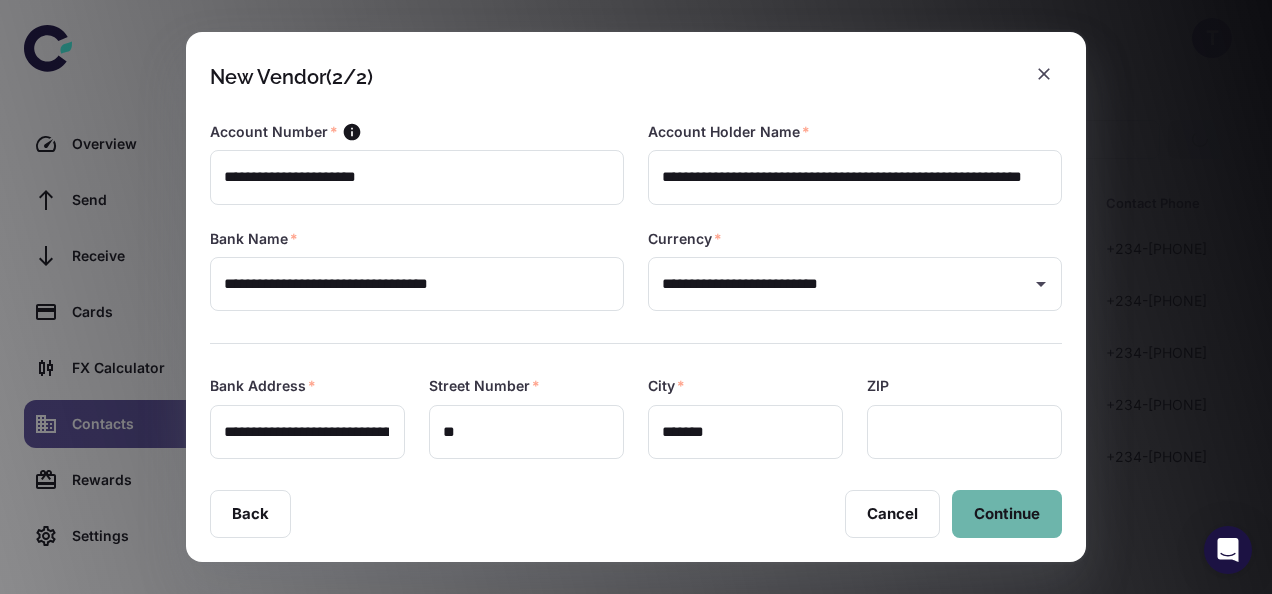 click on "Continue" at bounding box center (1007, 514) 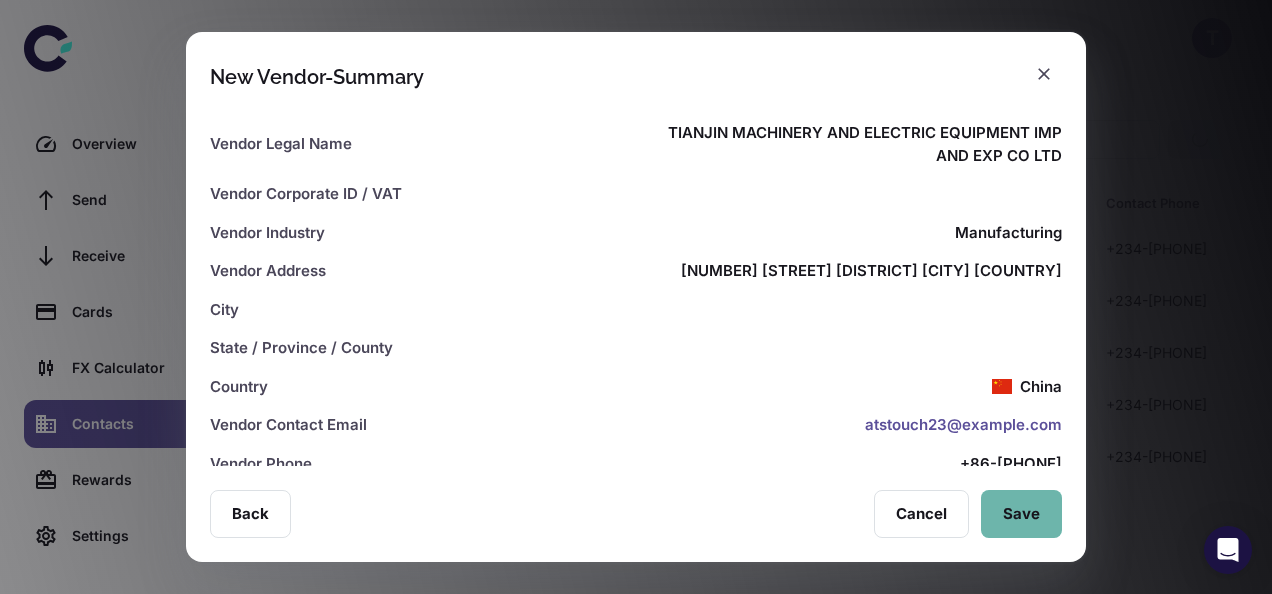 click on "Save" at bounding box center (1021, 514) 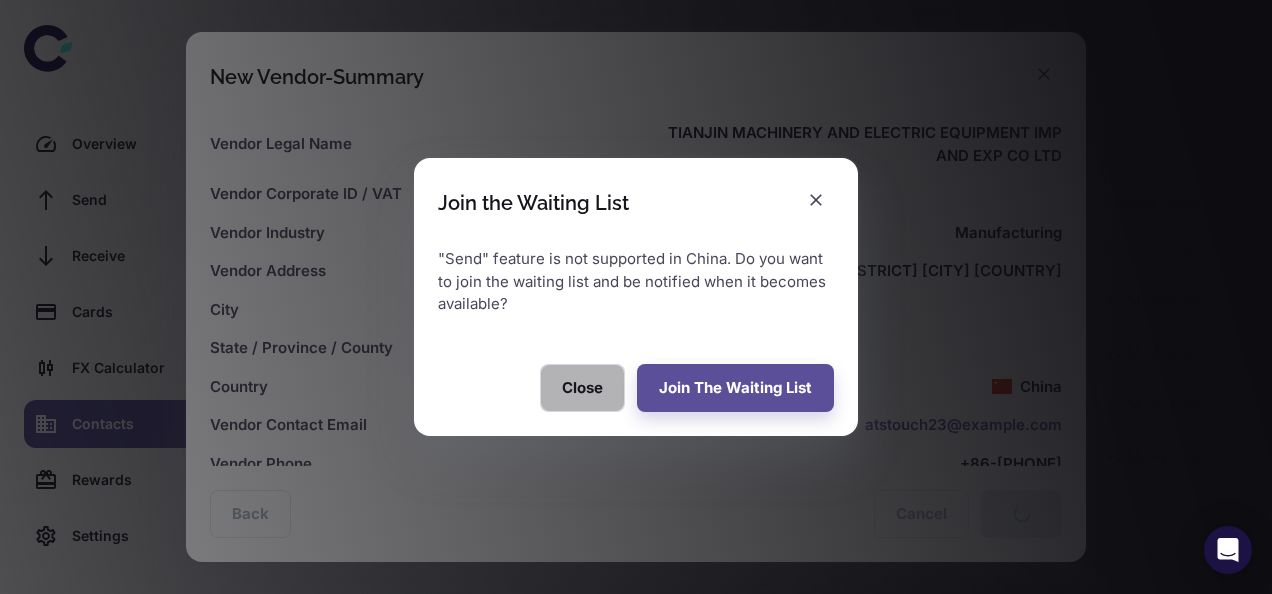 click on "Close" at bounding box center [582, 388] 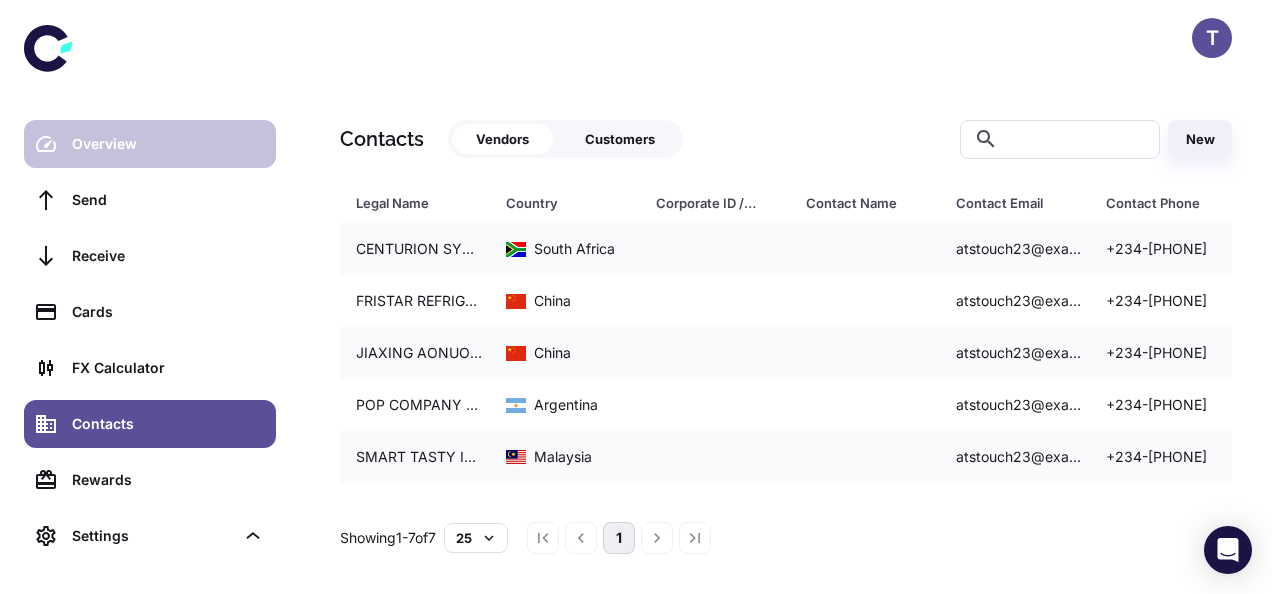 click on "Overview" at bounding box center (150, 144) 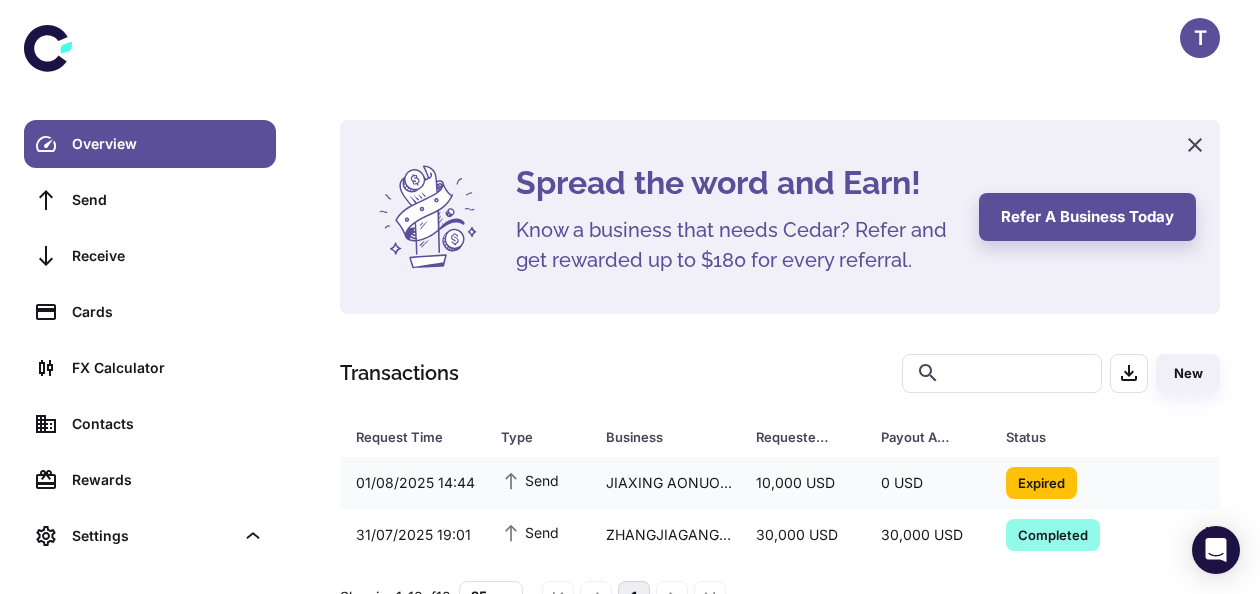 scroll, scrollTop: 58, scrollLeft: 0, axis: vertical 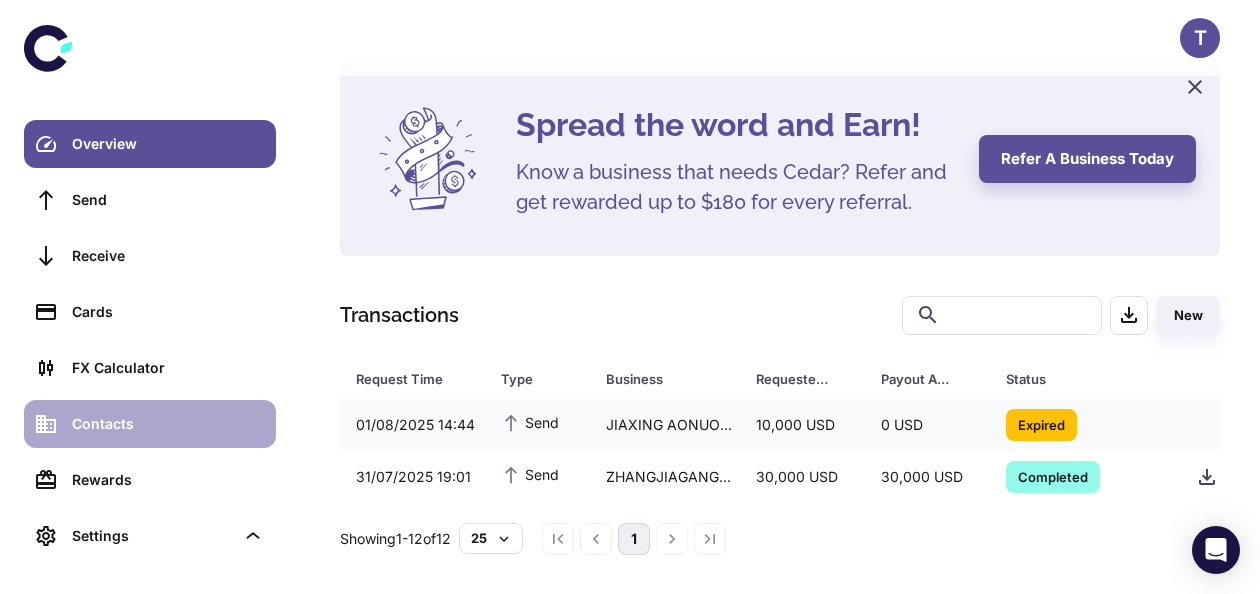 click on "Contacts" at bounding box center [168, 424] 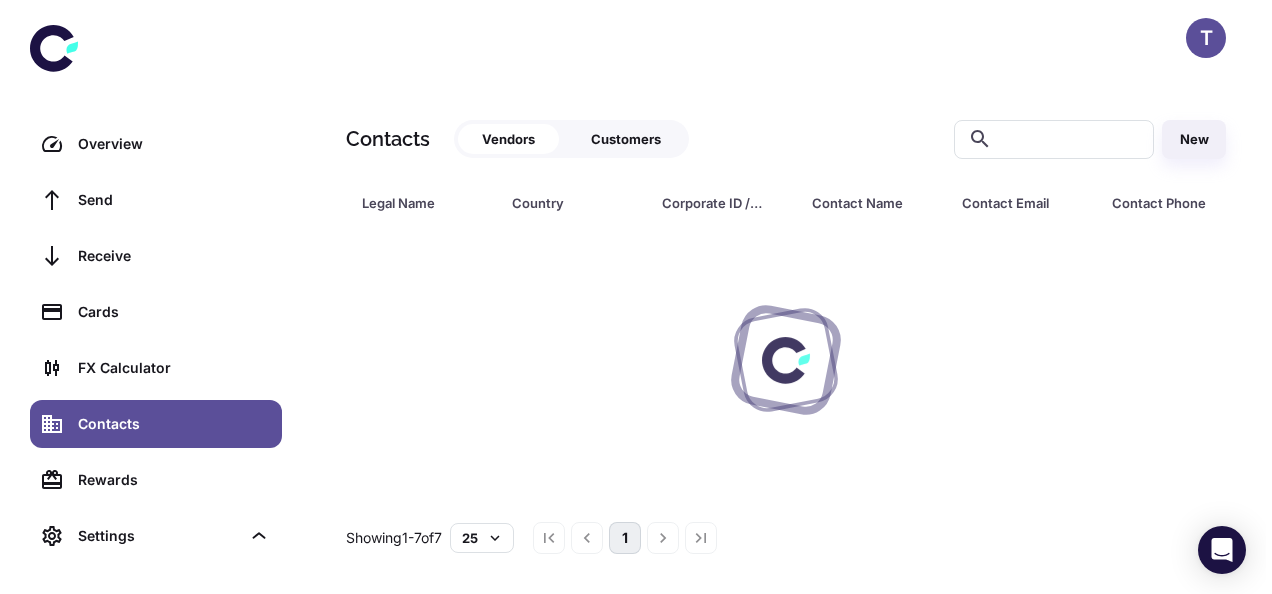 scroll, scrollTop: 0, scrollLeft: 0, axis: both 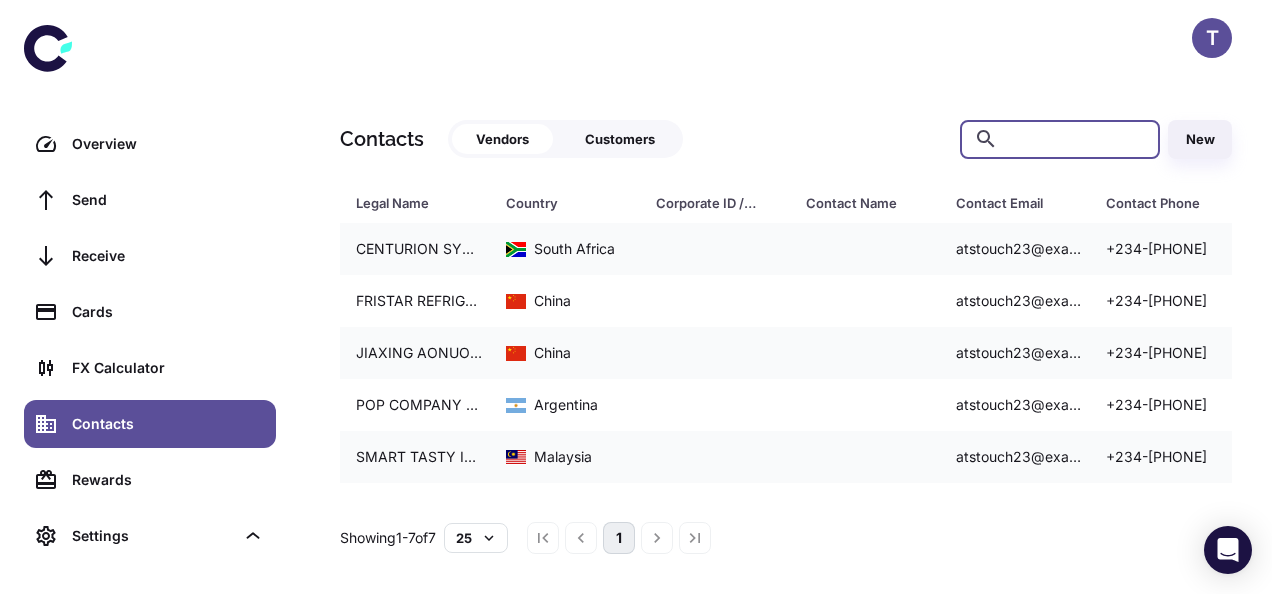 click at bounding box center [1076, 139] 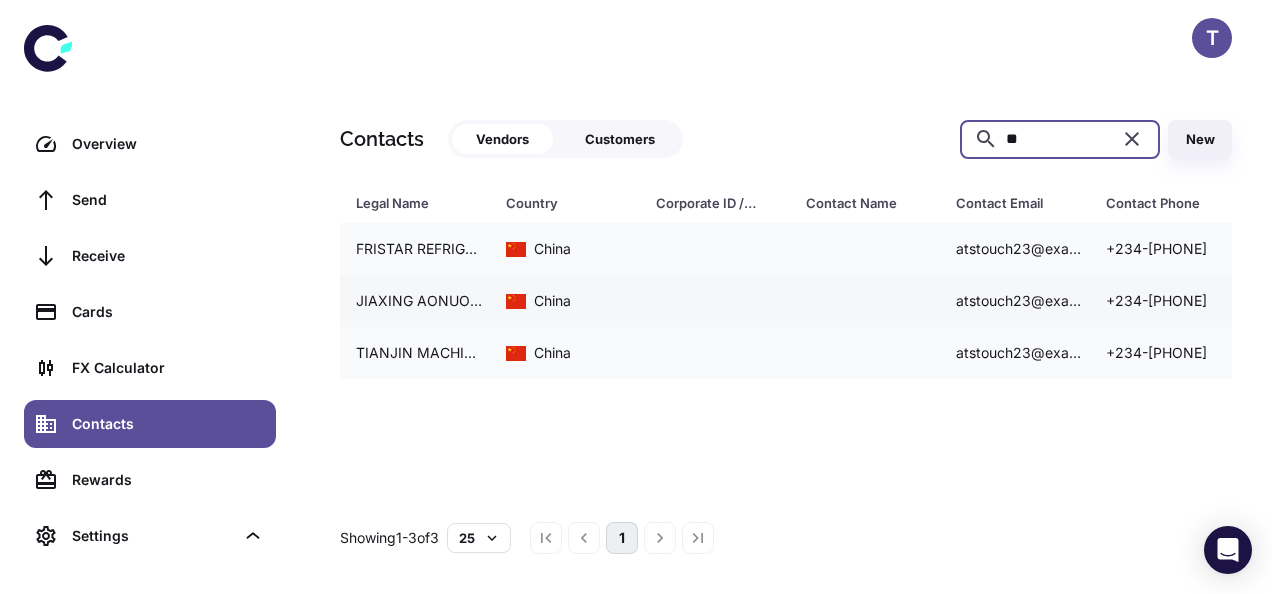 drag, startPoint x: 1060, startPoint y: 137, endPoint x: 764, endPoint y: 322, distance: 349.0573 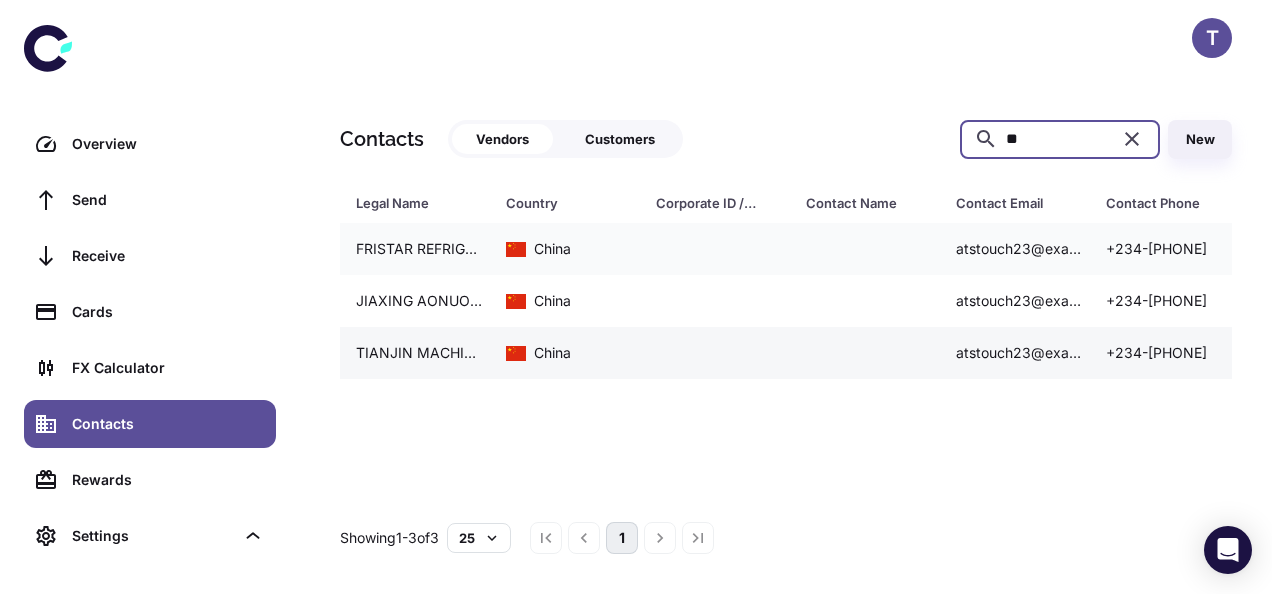 type on "**" 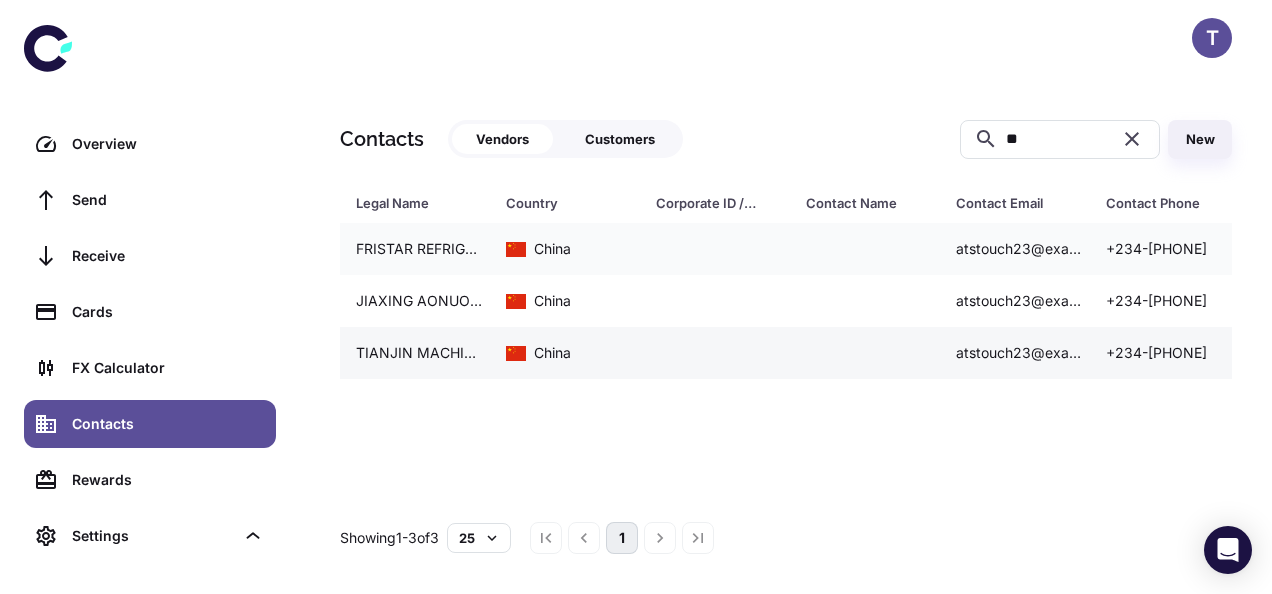 click at bounding box center [715, 353] 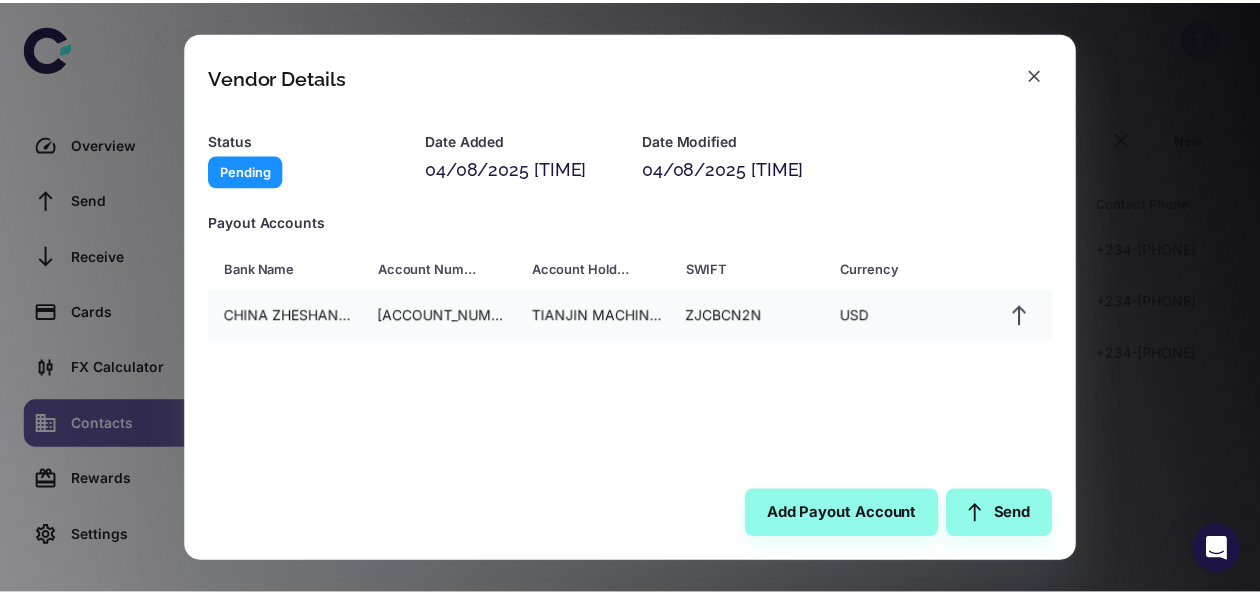 scroll, scrollTop: 292, scrollLeft: 0, axis: vertical 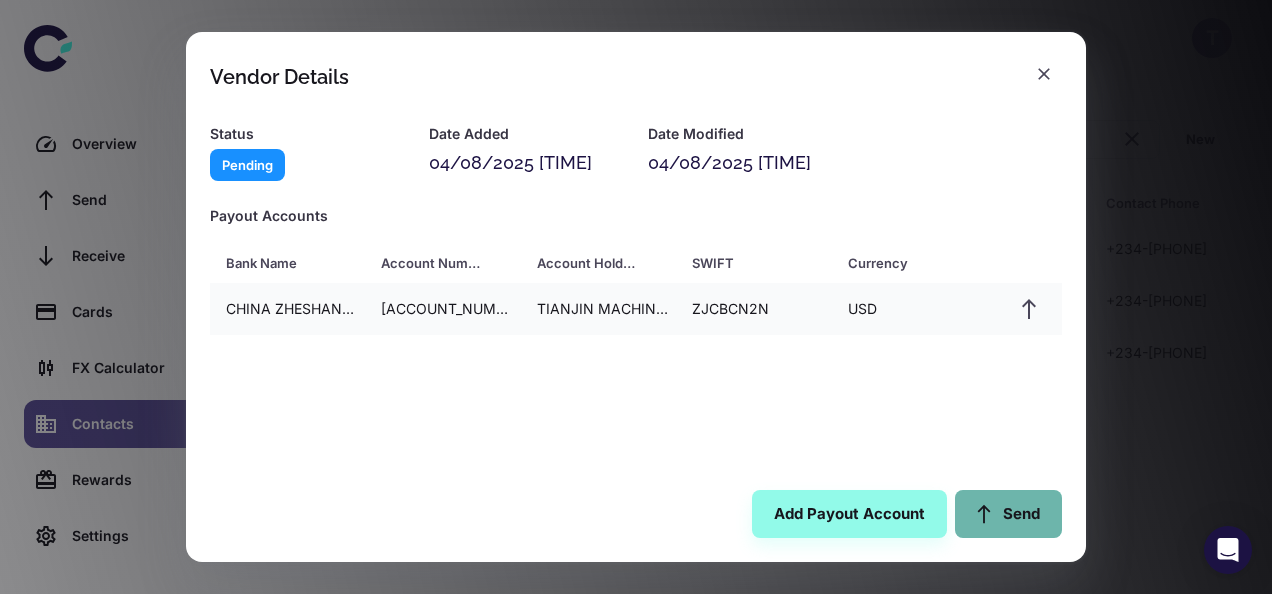 click on "Send" at bounding box center [1008, 514] 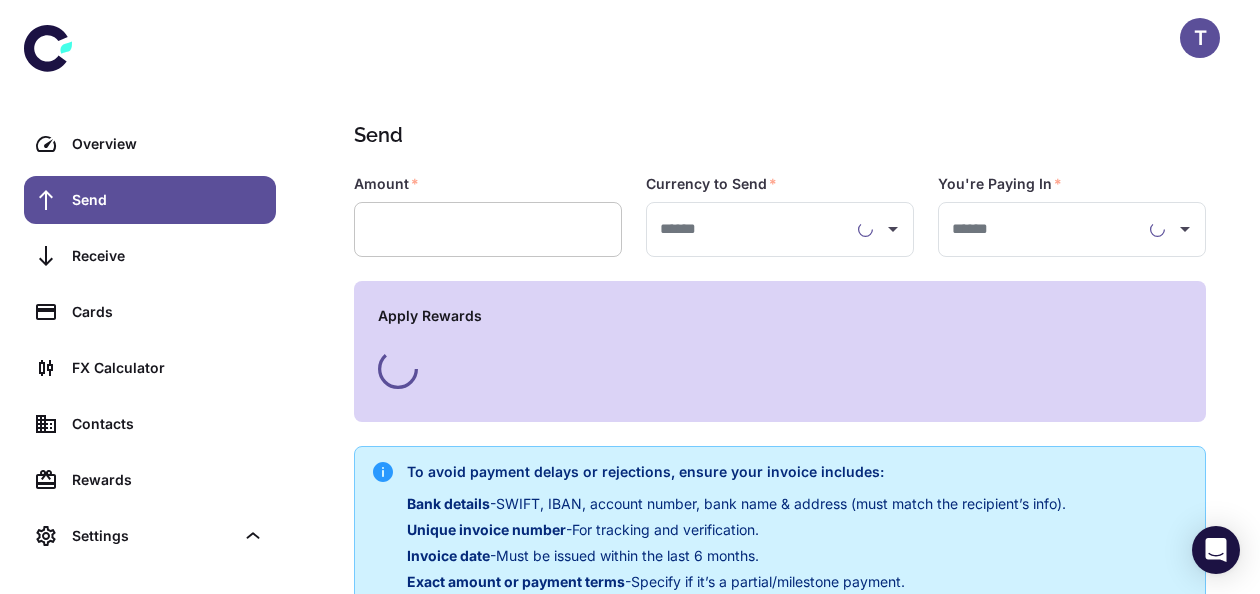 type on "**********" 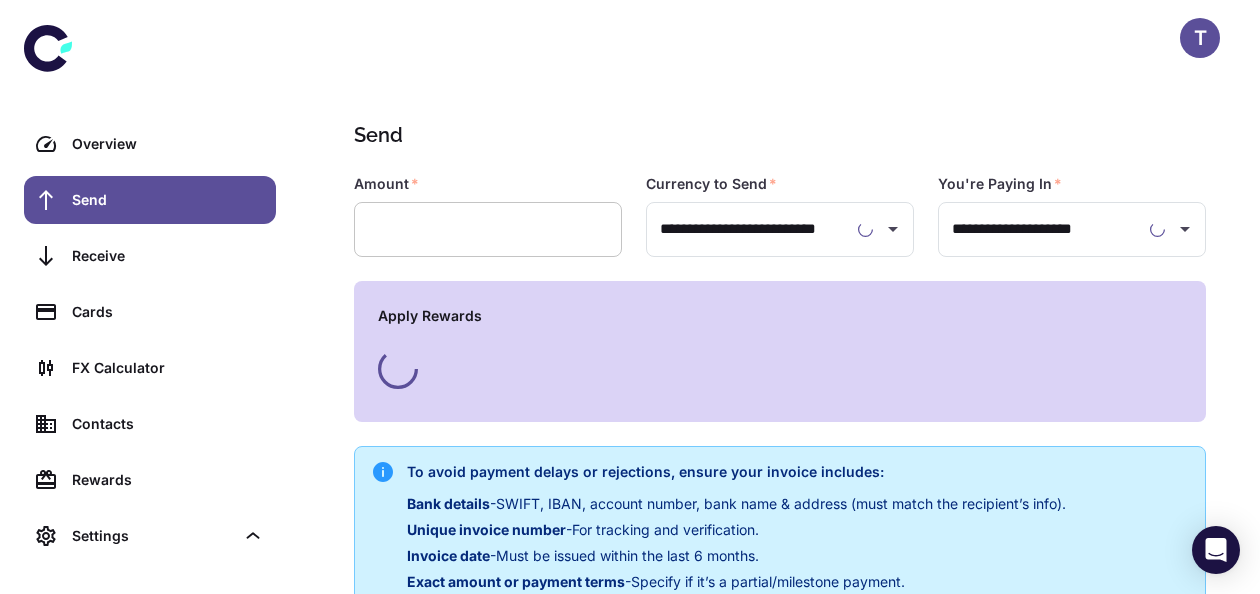 type on "**********" 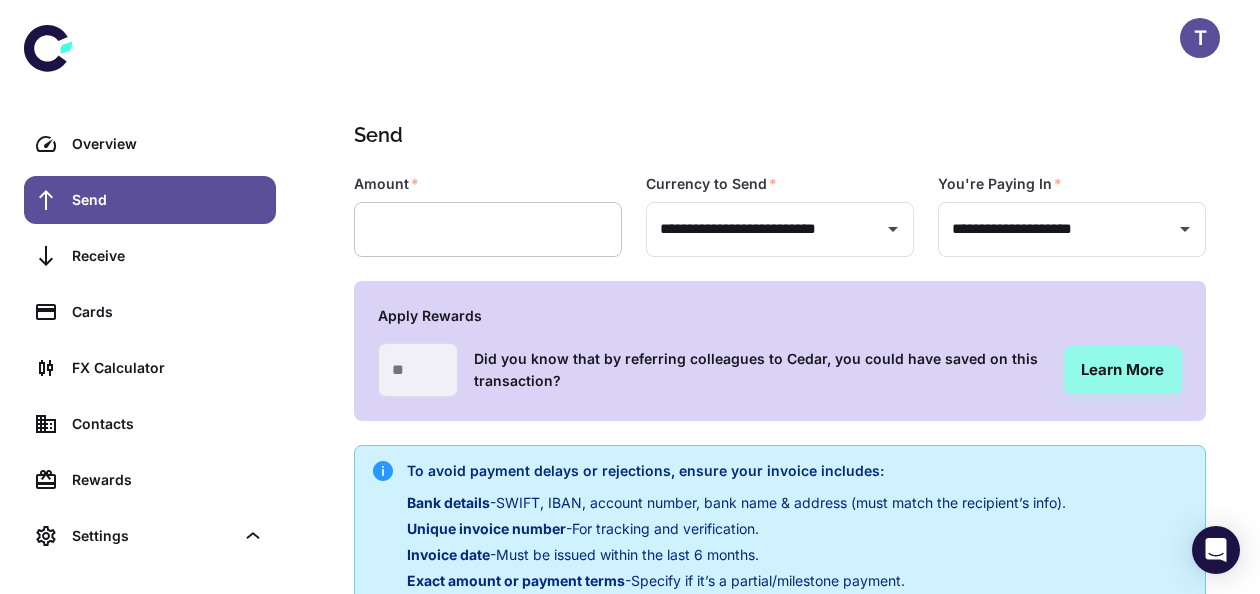 type on "**********" 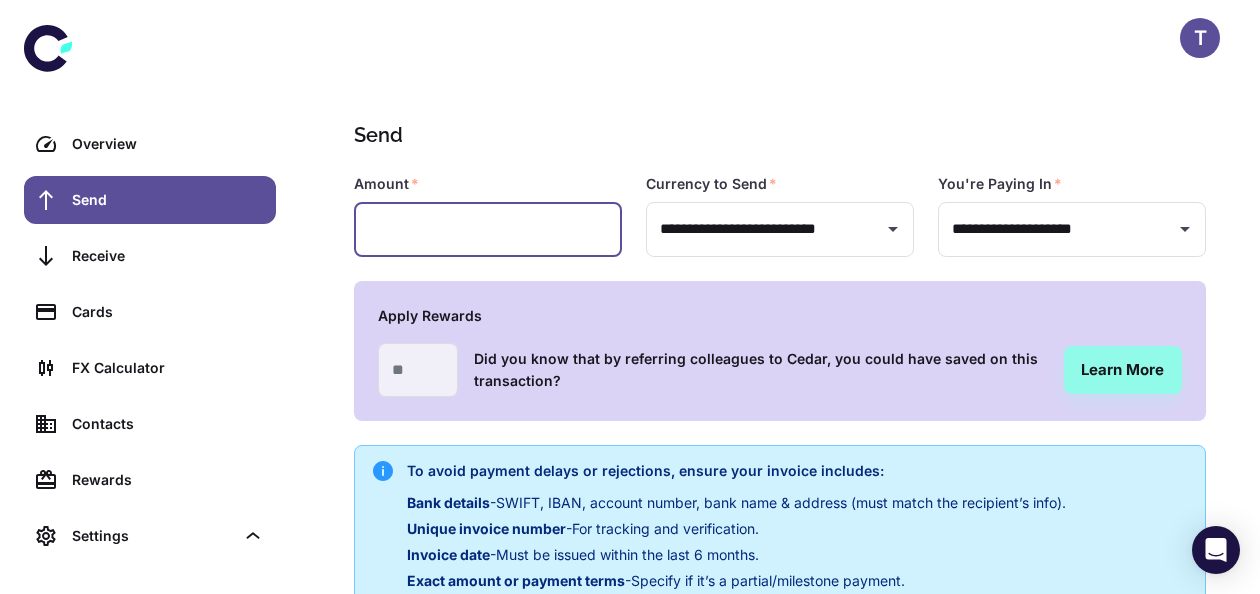 click at bounding box center (488, 229) 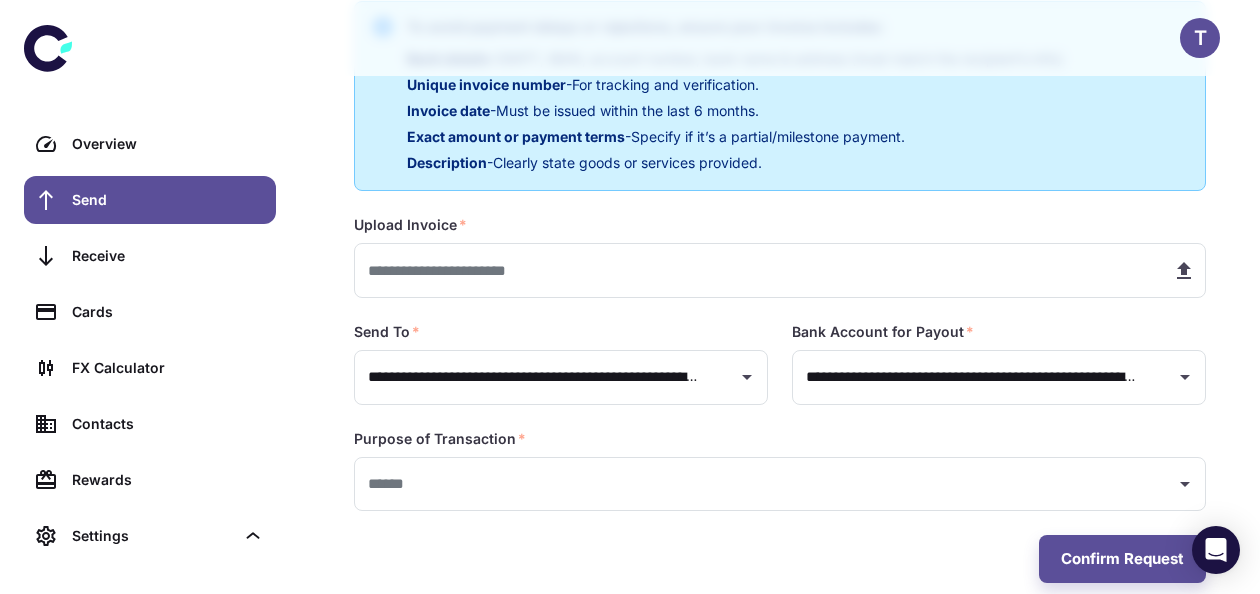 scroll, scrollTop: 472, scrollLeft: 0, axis: vertical 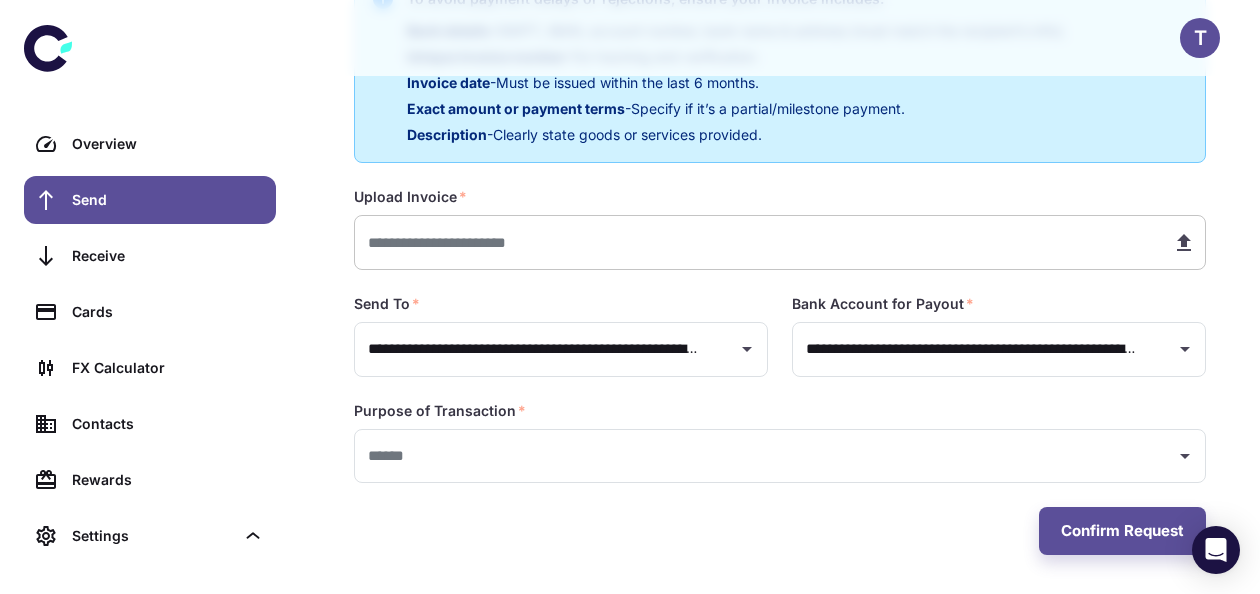 type on "******" 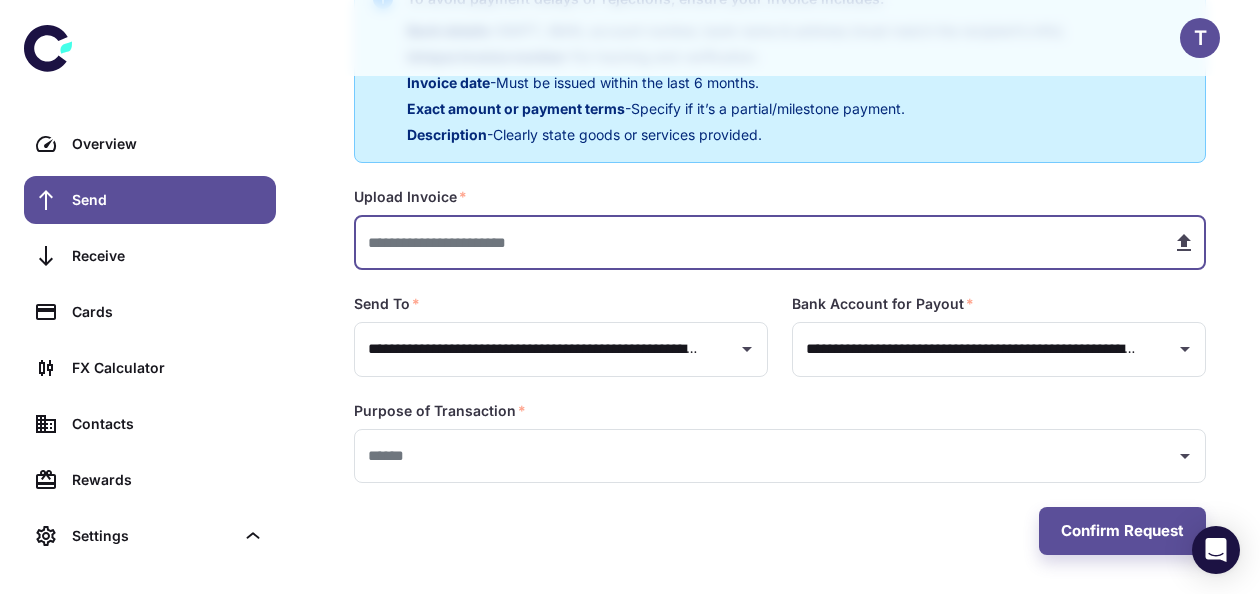 click at bounding box center (755, 242) 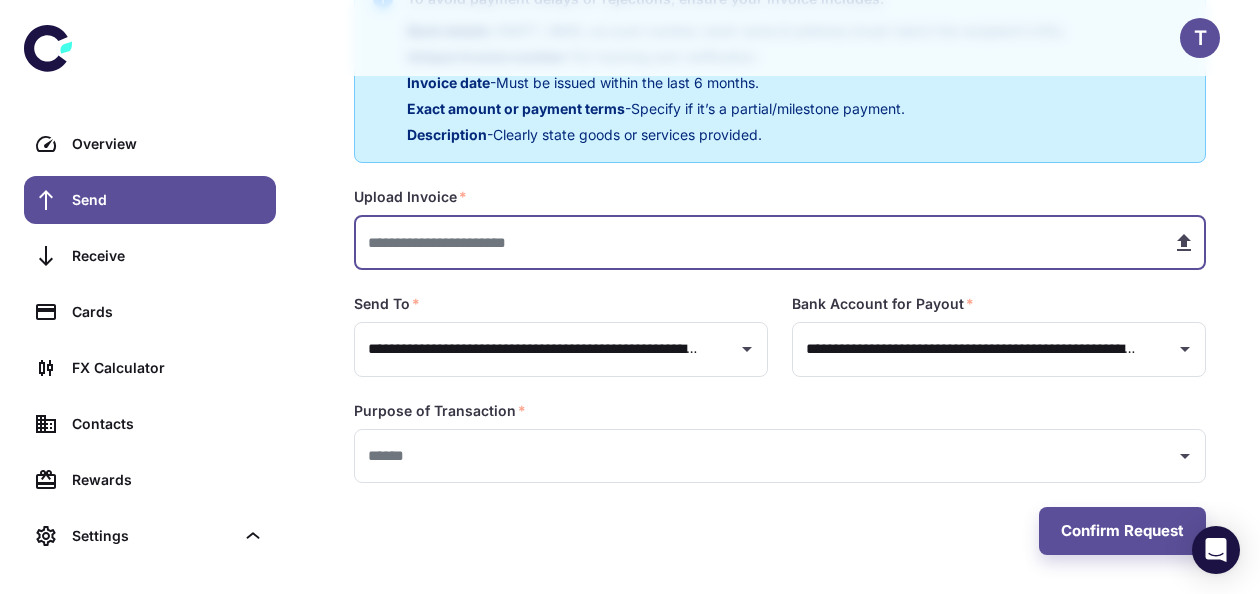 type on "**********" 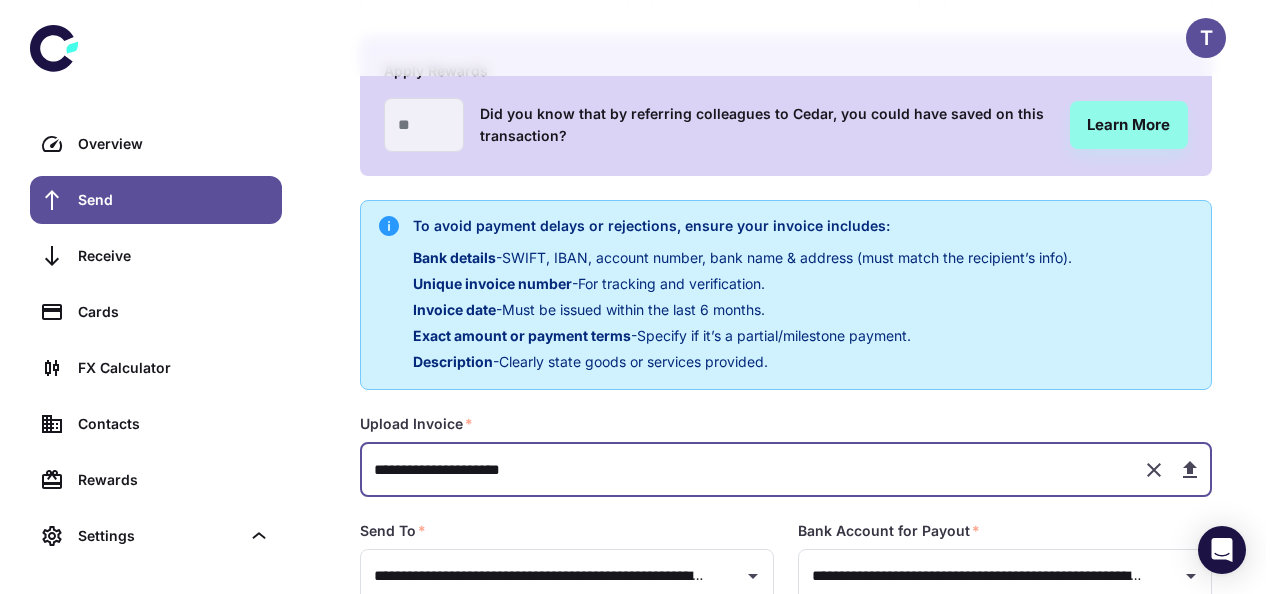 scroll, scrollTop: 472, scrollLeft: 0, axis: vertical 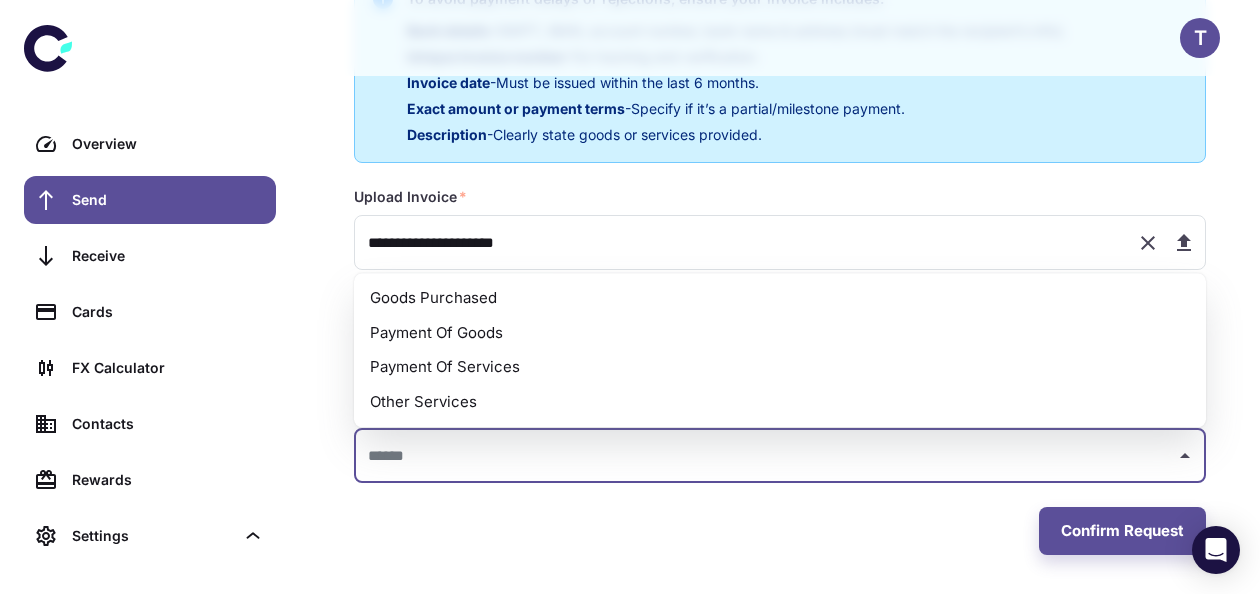 click at bounding box center (765, 456) 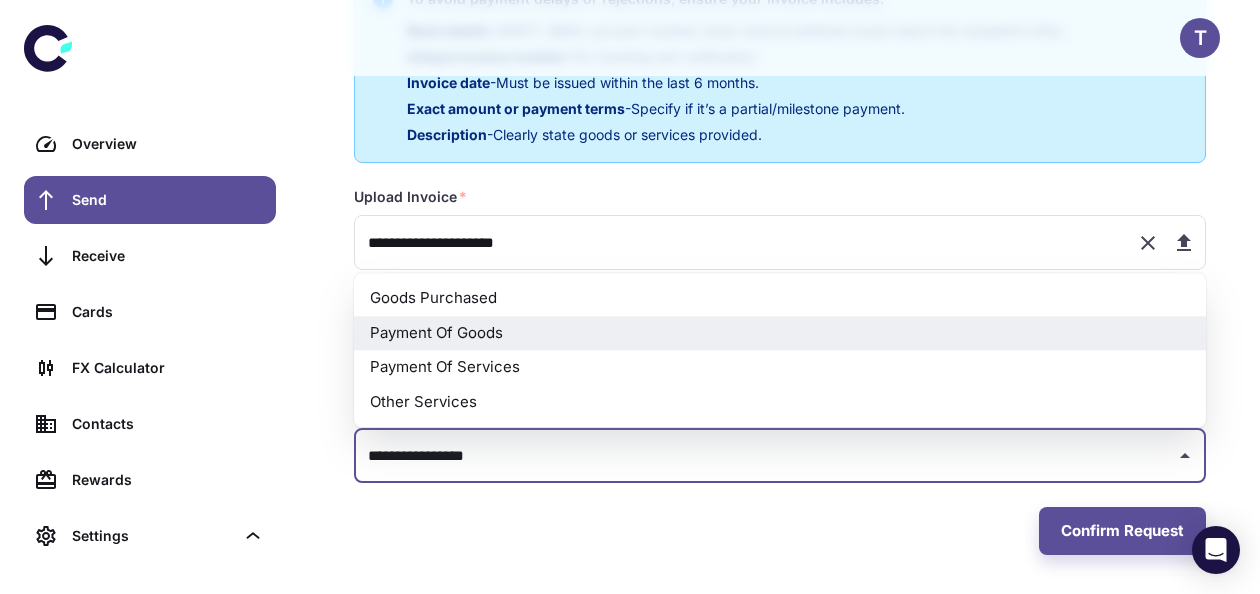 click on "Payment Of Goods" at bounding box center [780, 333] 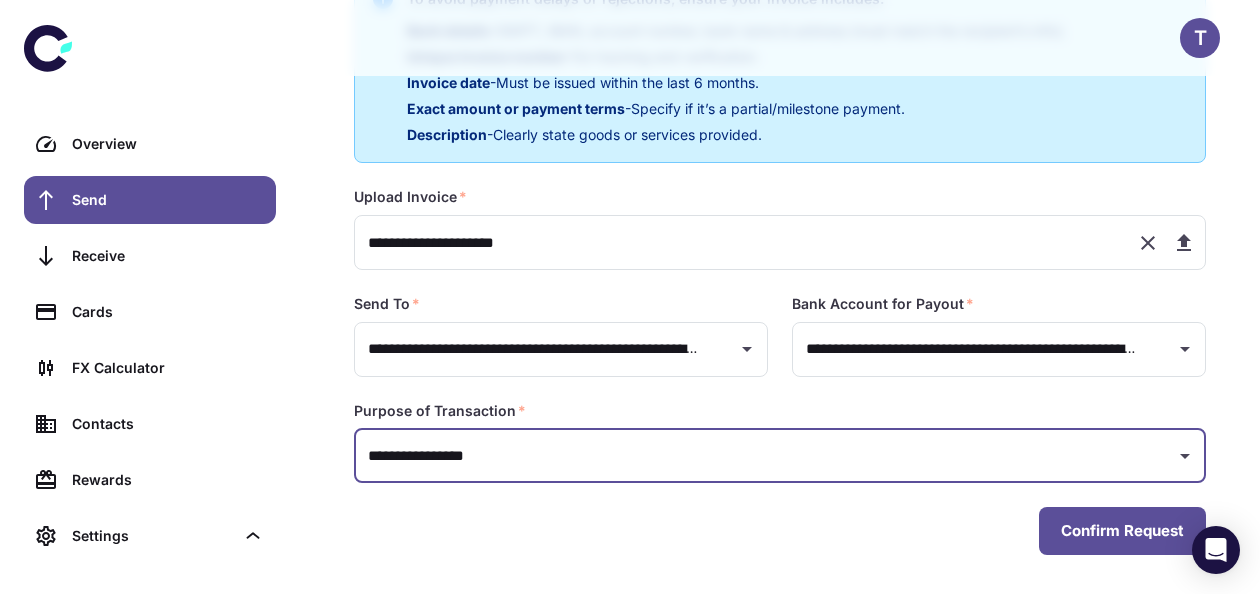 click on "Confirm Request" at bounding box center (1122, 531) 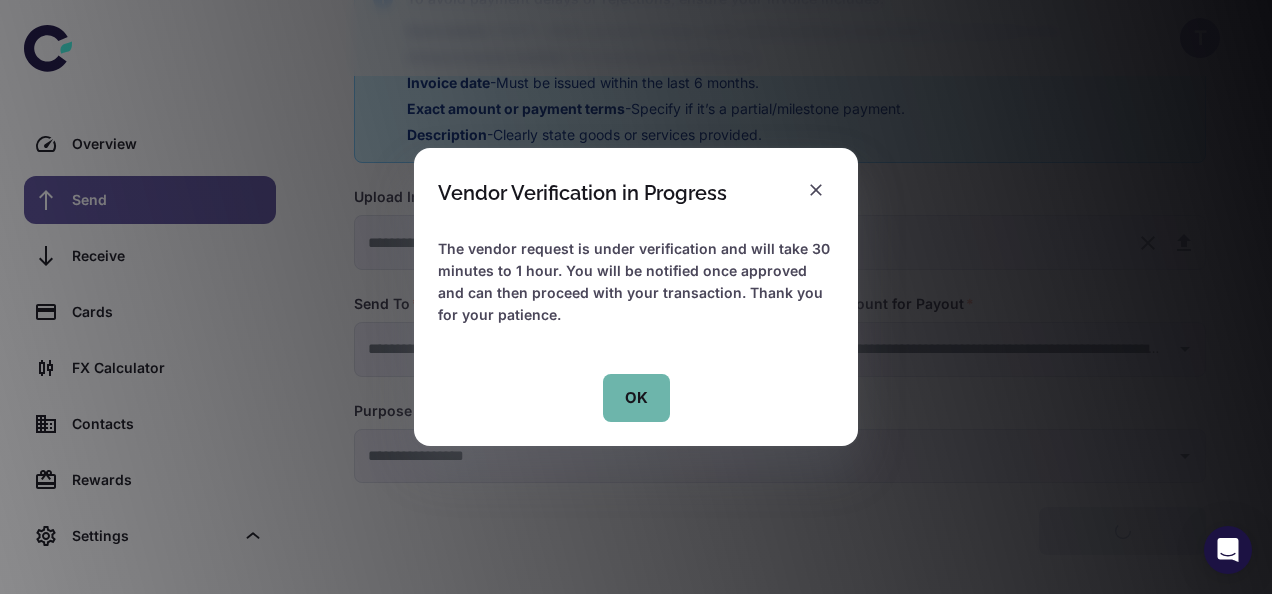 click on "OK" at bounding box center (636, 398) 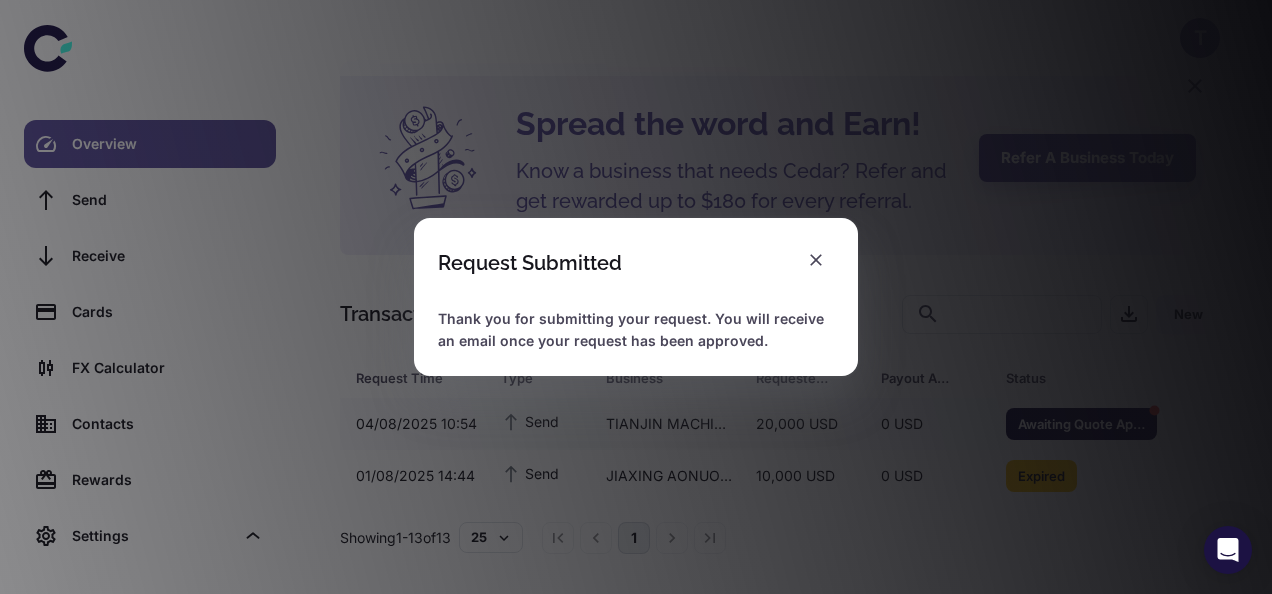 click on "Request Submitted Thank you for submitting your request. You will receive an email once your request has been approved." at bounding box center [636, 297] 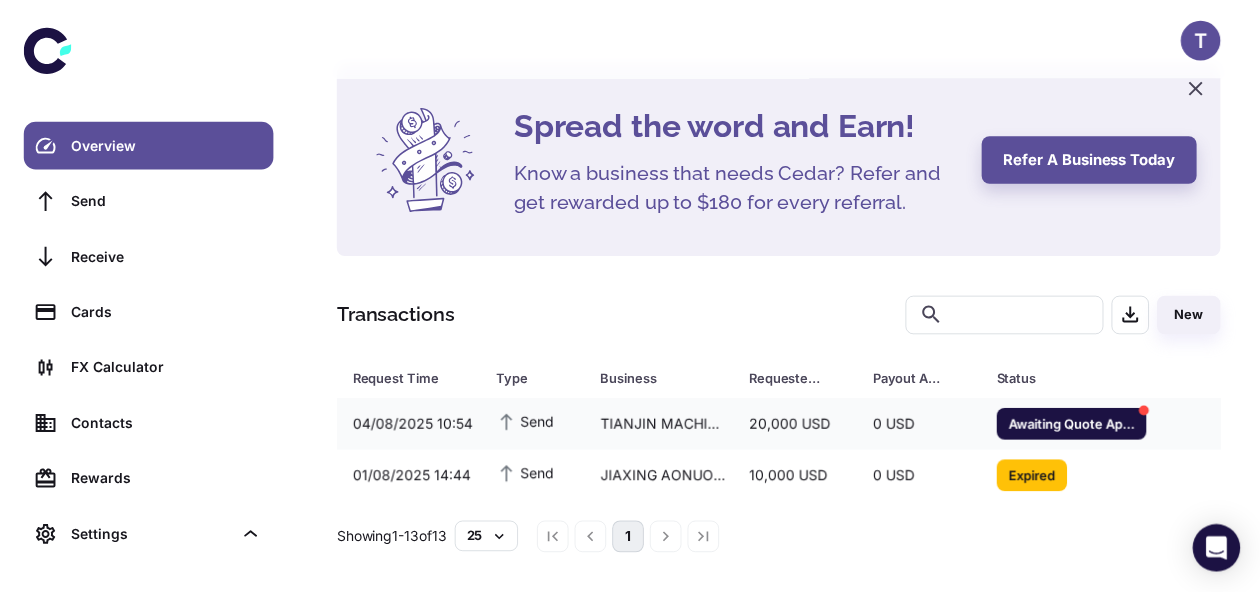 scroll, scrollTop: 58, scrollLeft: 0, axis: vertical 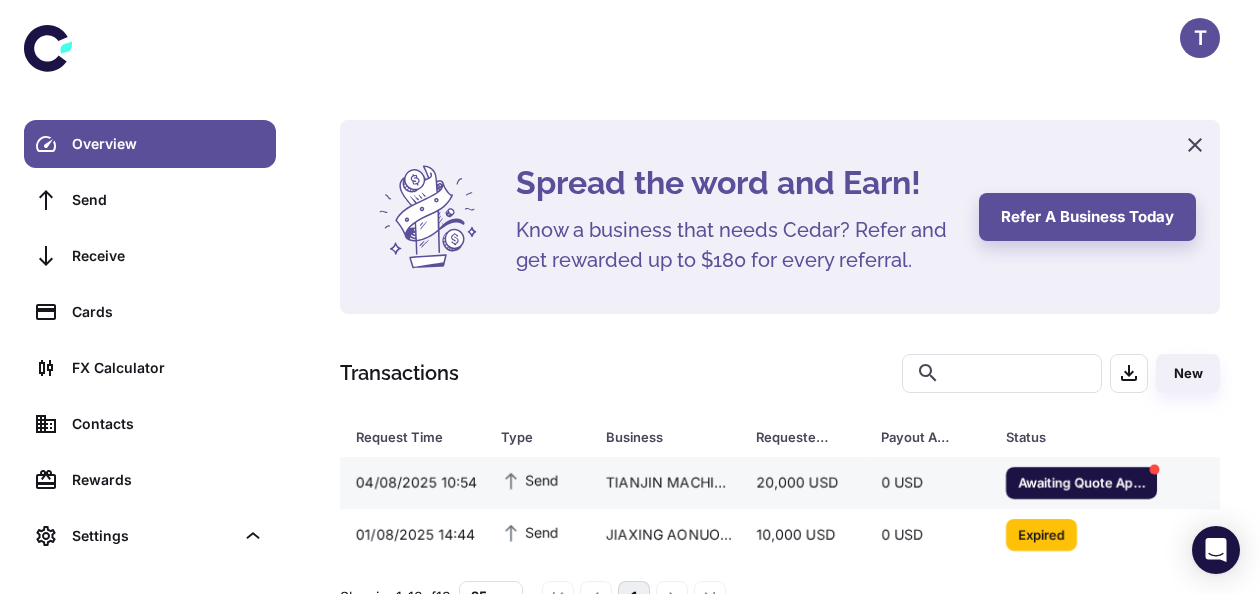 click on "0 USD" at bounding box center (927, 483) 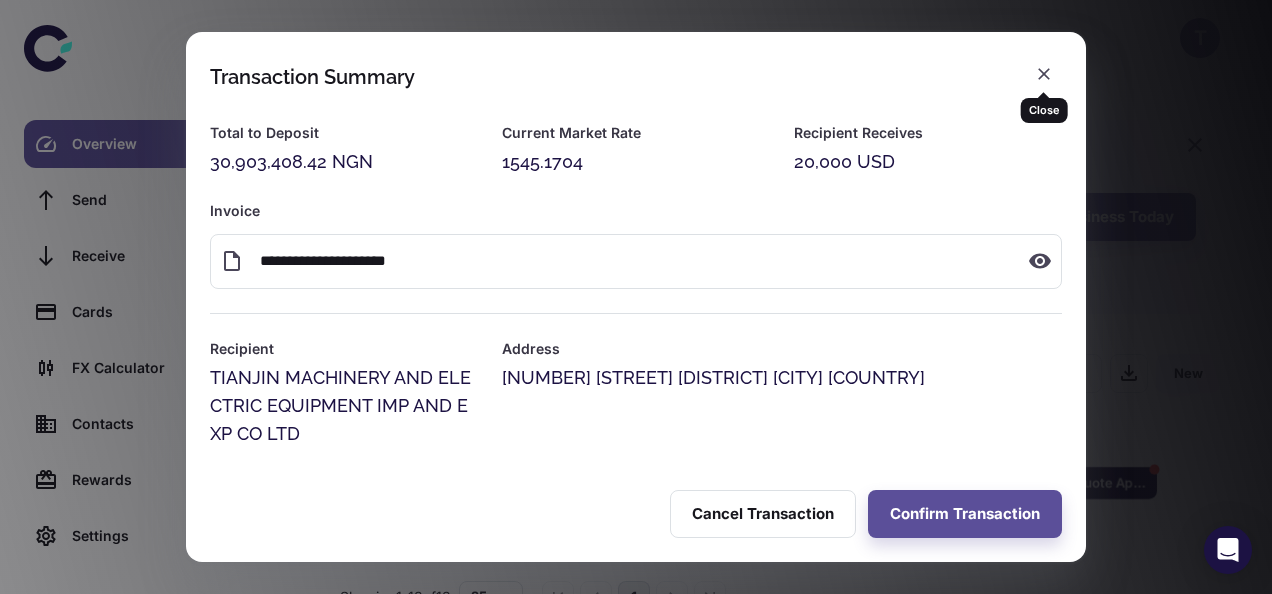 click 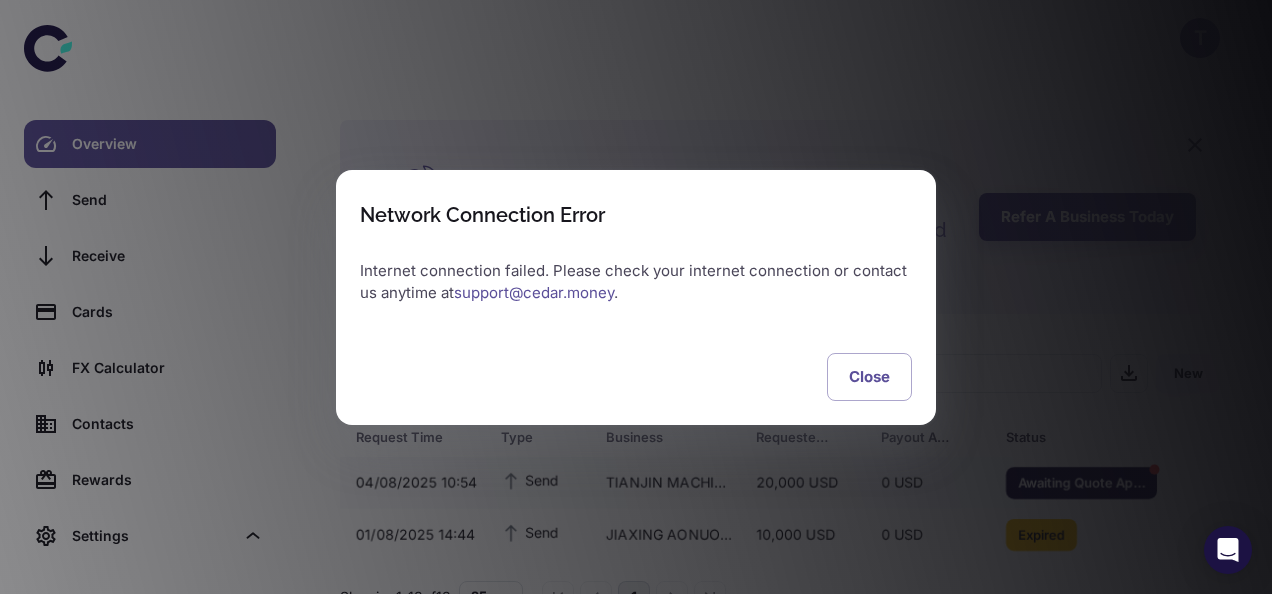 click on "Network Connection Error Internet connection failed. Please check your internet connection or contact us anytime at support@[EMAIL] . Close" at bounding box center (636, 297) 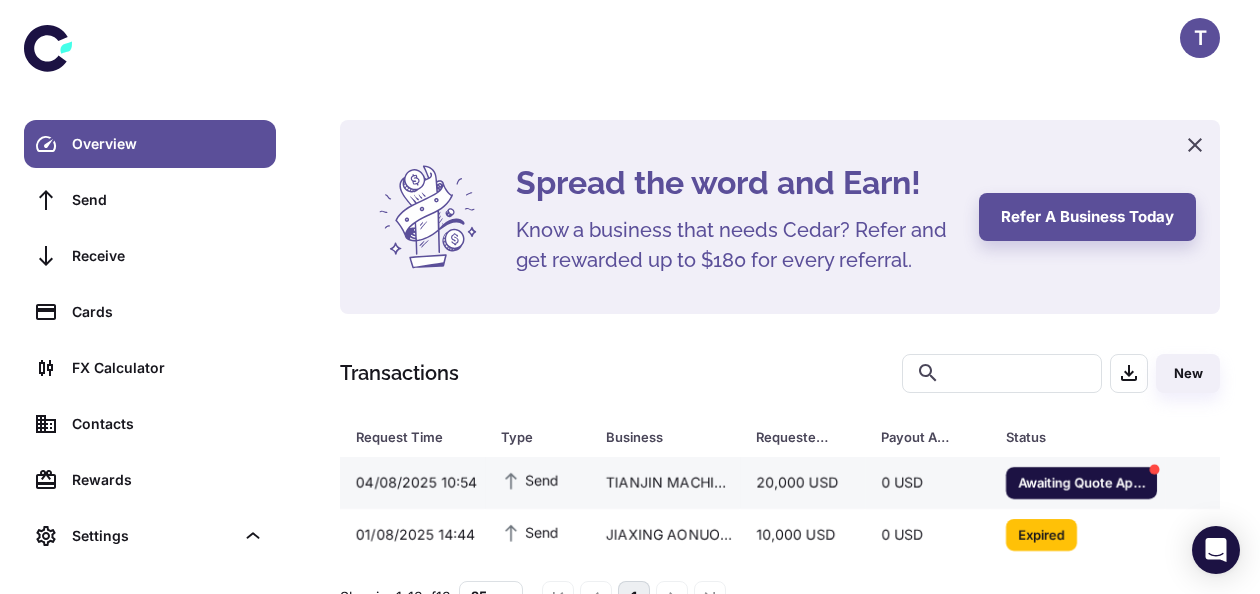 click on "TIANJIN MACHINERY AND ELECTRIC EQUIPMENT IMP AND EXP CO LTD" at bounding box center [665, 483] 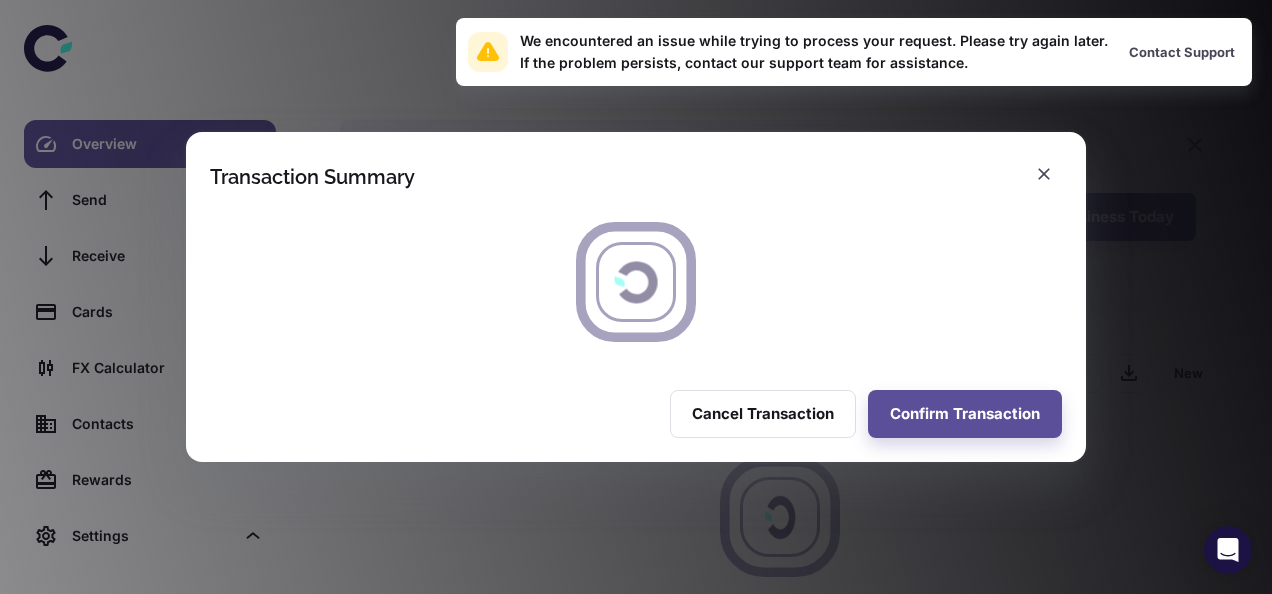 click at bounding box center (636, 282) 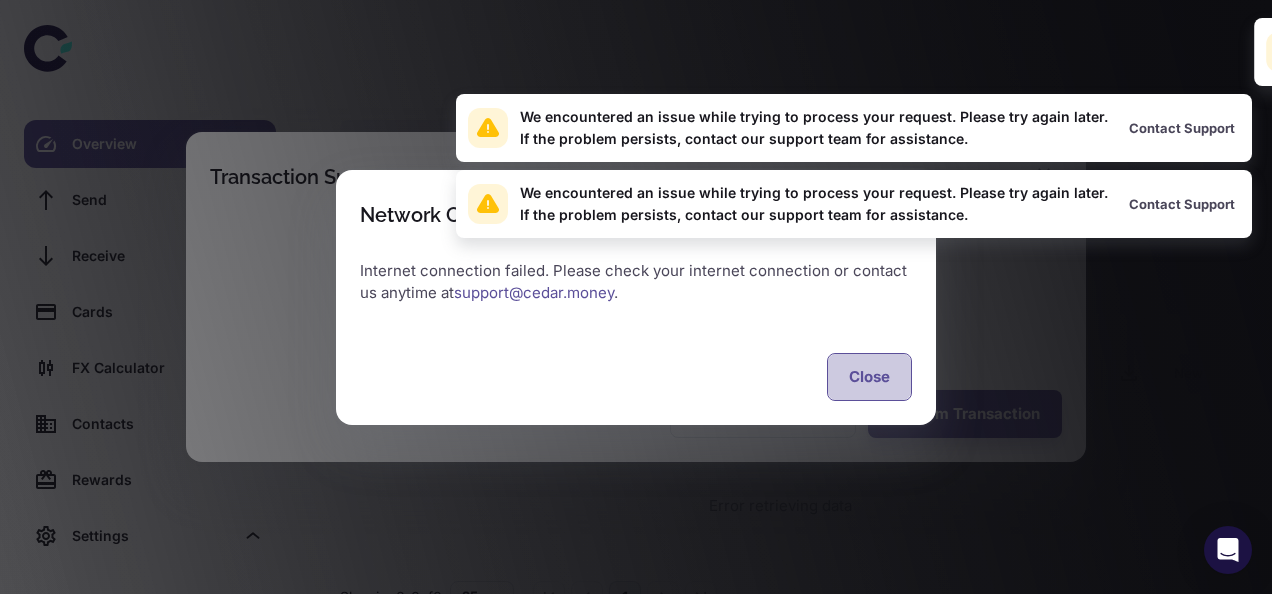 click on "Close" at bounding box center (869, 377) 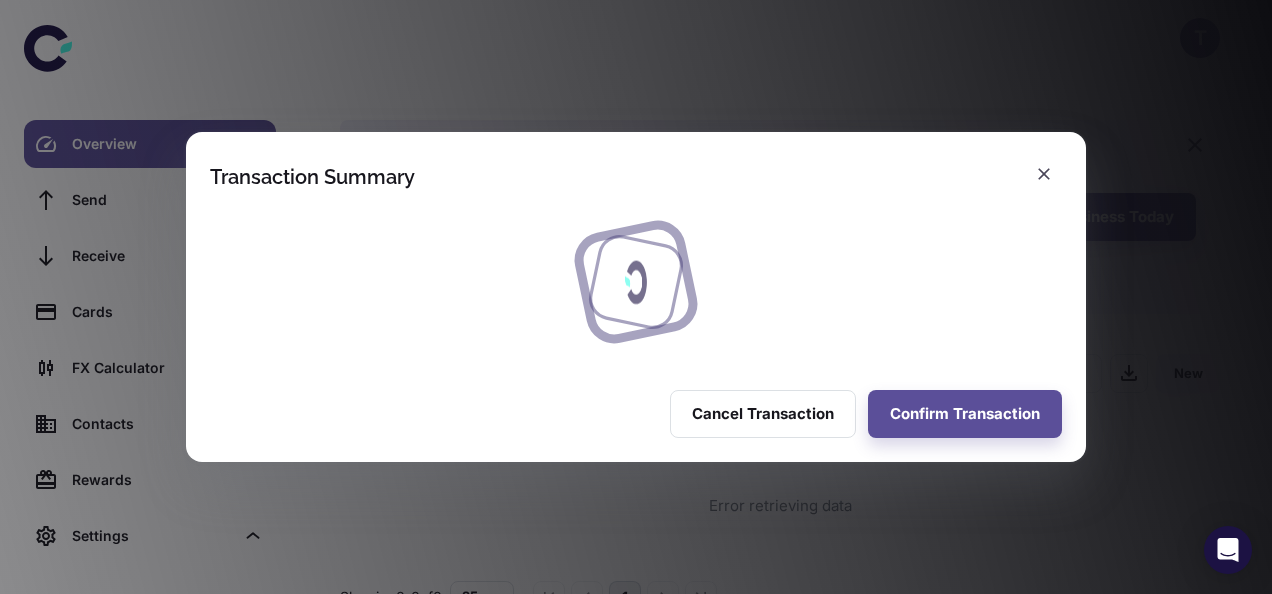 click on "Cancel Transaction   Confirm Transaction" at bounding box center [636, 414] 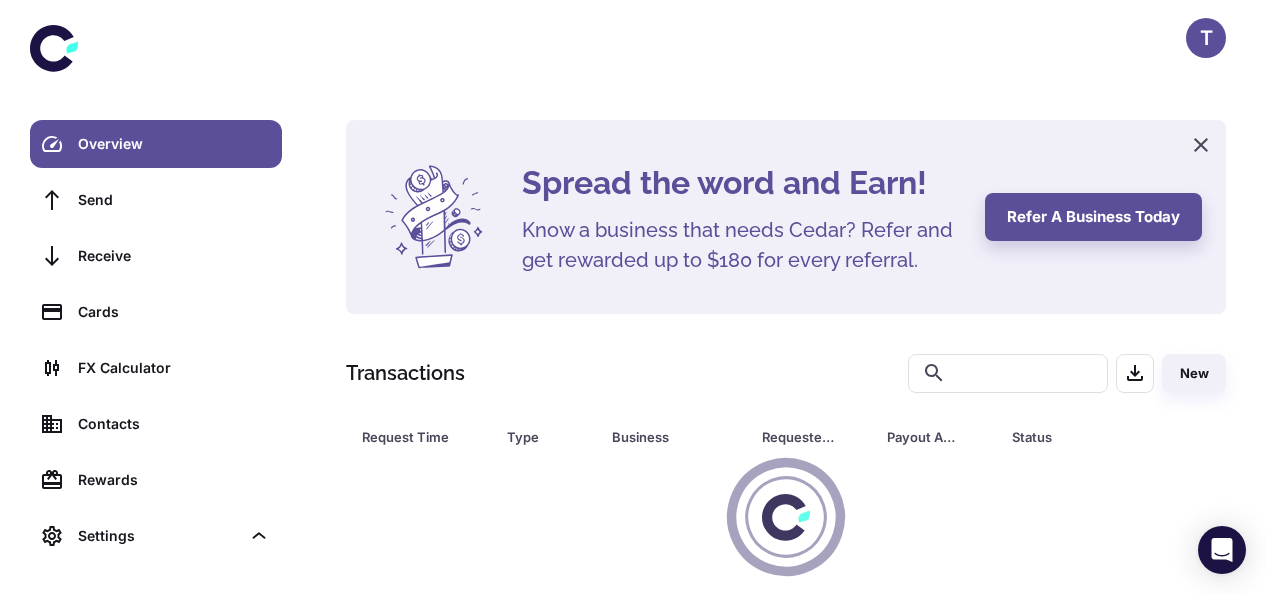 scroll, scrollTop: 0, scrollLeft: 0, axis: both 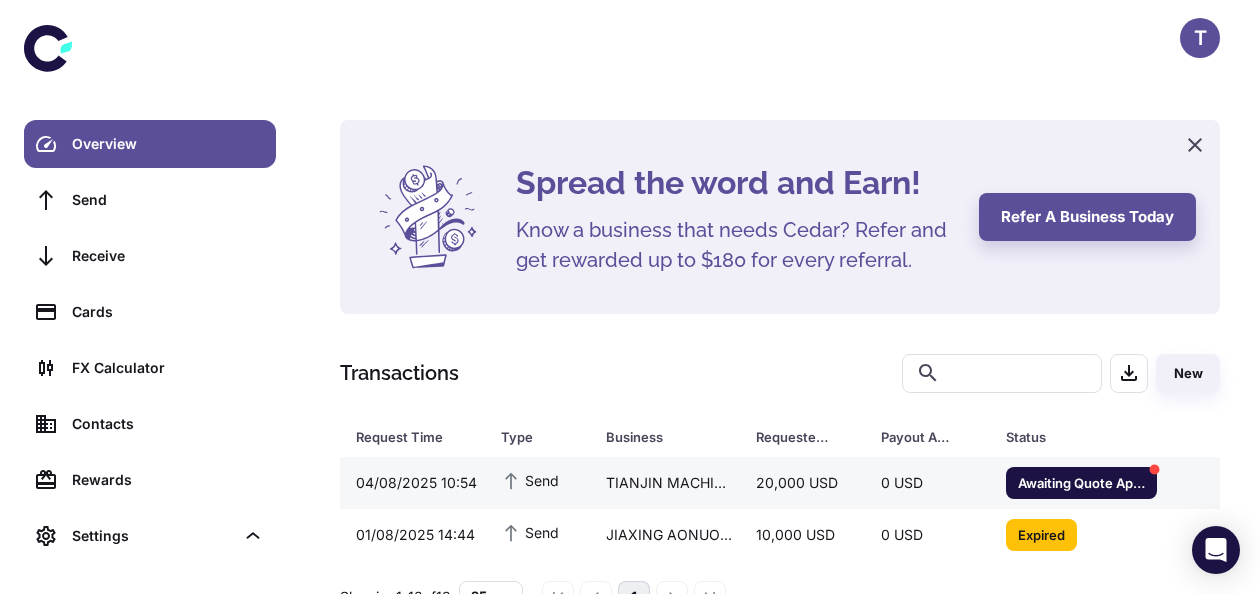 click on "20,000 USD" at bounding box center [802, 483] 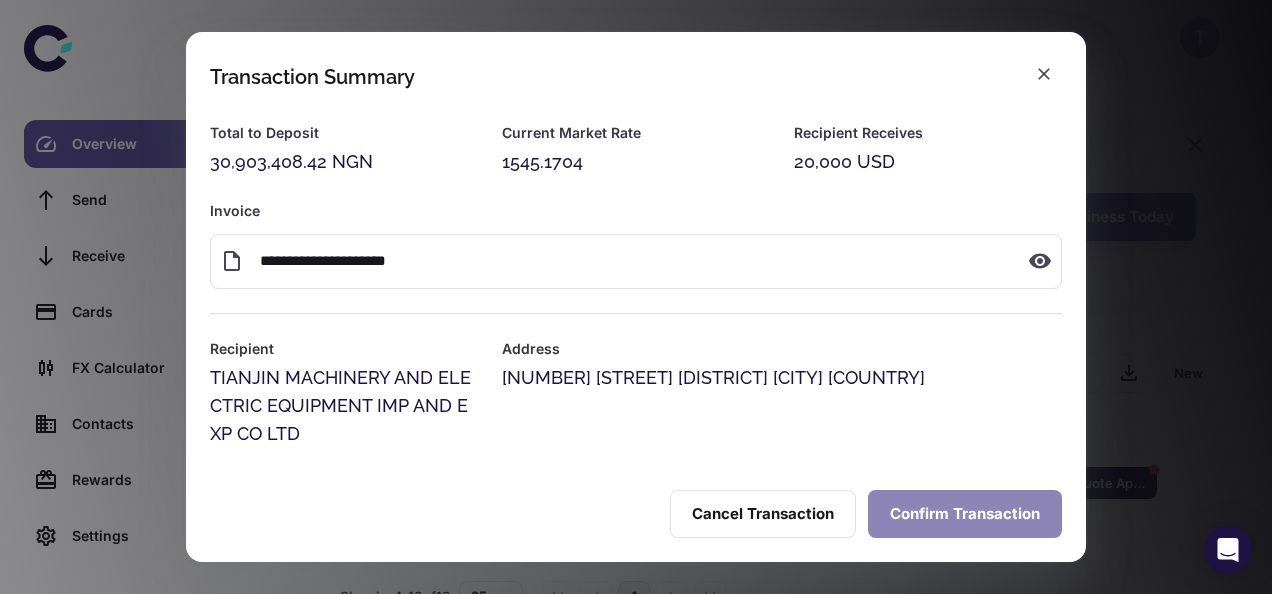 click on "Confirm Transaction" at bounding box center (965, 514) 